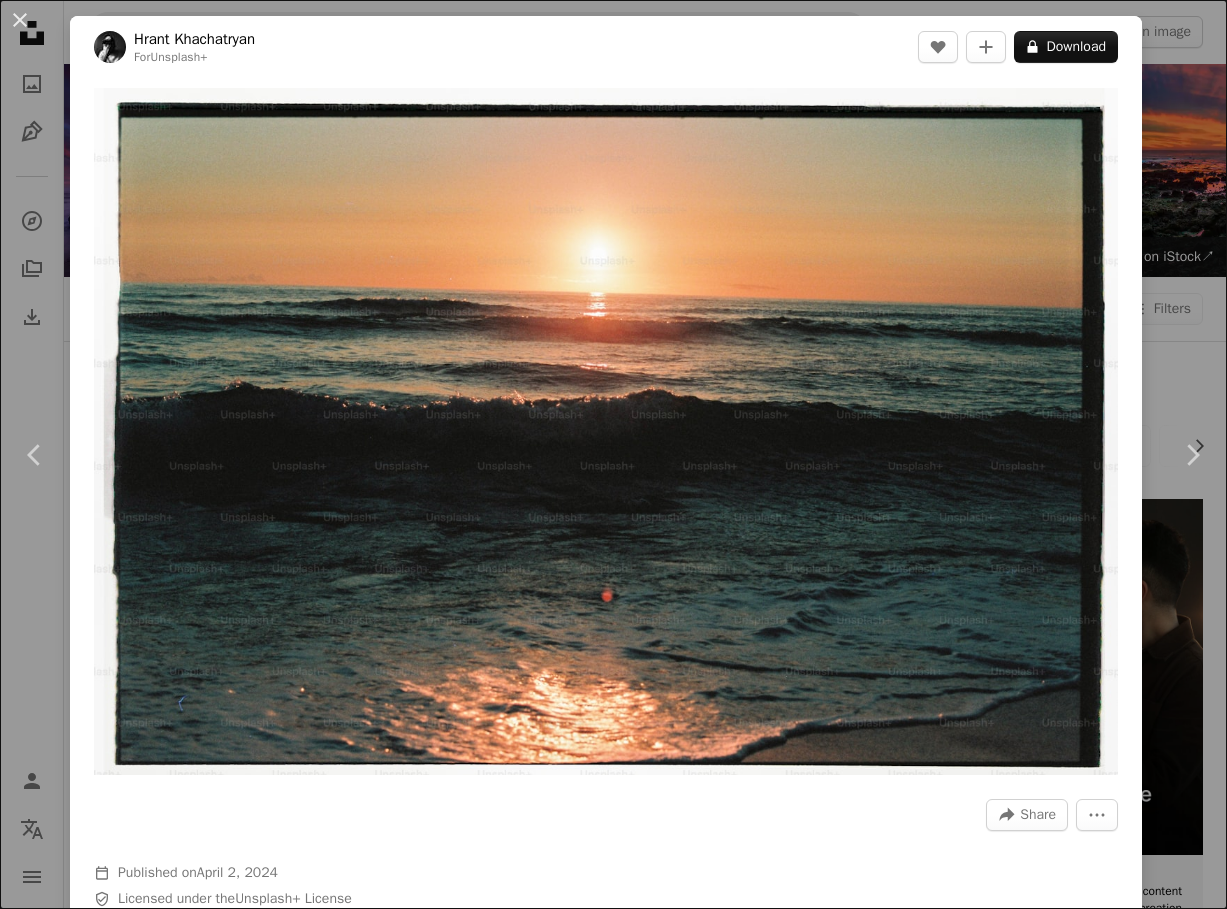 scroll, scrollTop: 14262, scrollLeft: 0, axis: vertical 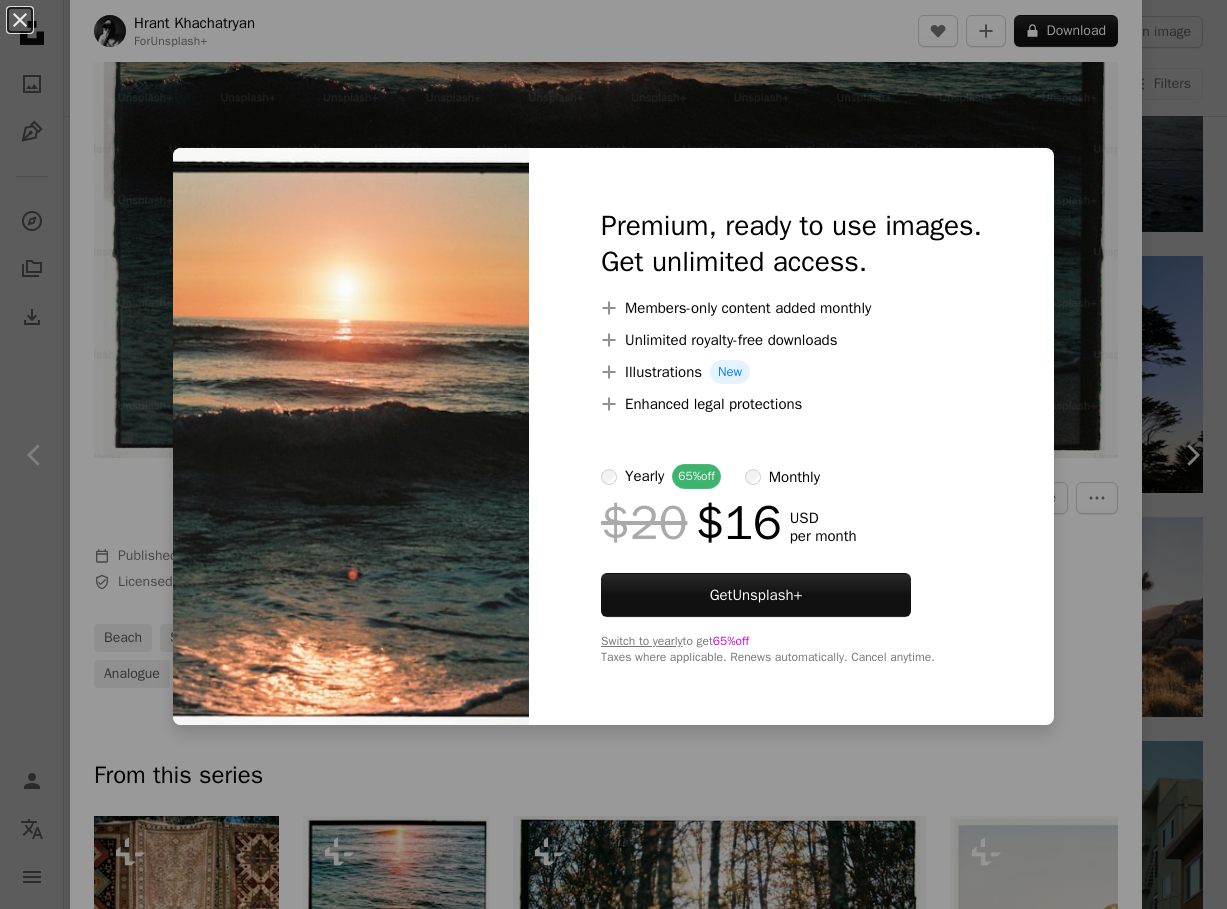 click on "An X shape Premium, ready to use images. Get unlimited access. A plus sign Members-only content added monthly A plus sign Unlimited royalty-free downloads A plus sign Illustrations  New A plus sign Enhanced legal protections yearly 65%  off monthly $20   $16 USD per month Get  Unsplash+ Switch to yearly  to get  65%  off Taxes where applicable. Renews automatically. Cancel anytime." at bounding box center [613, 454] 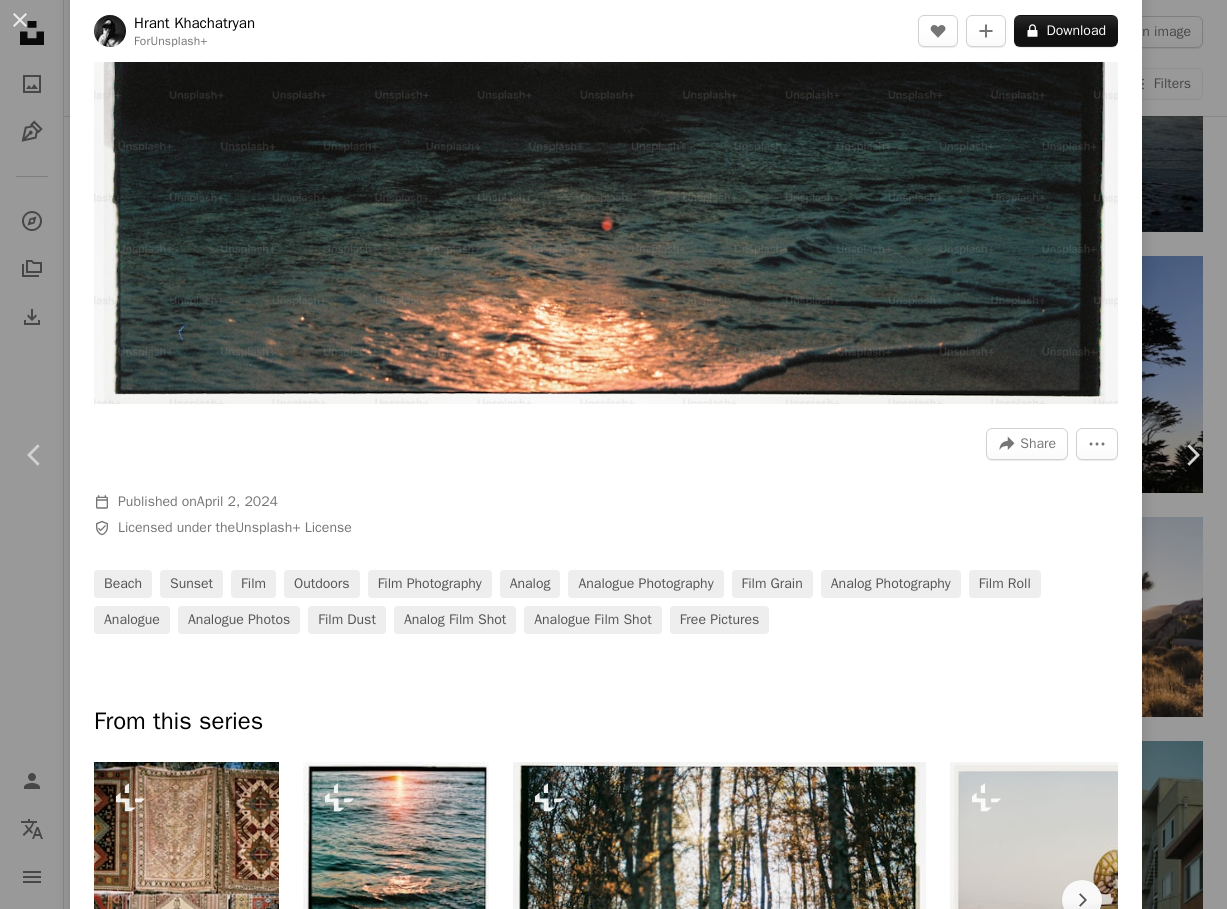scroll, scrollTop: 622, scrollLeft: 0, axis: vertical 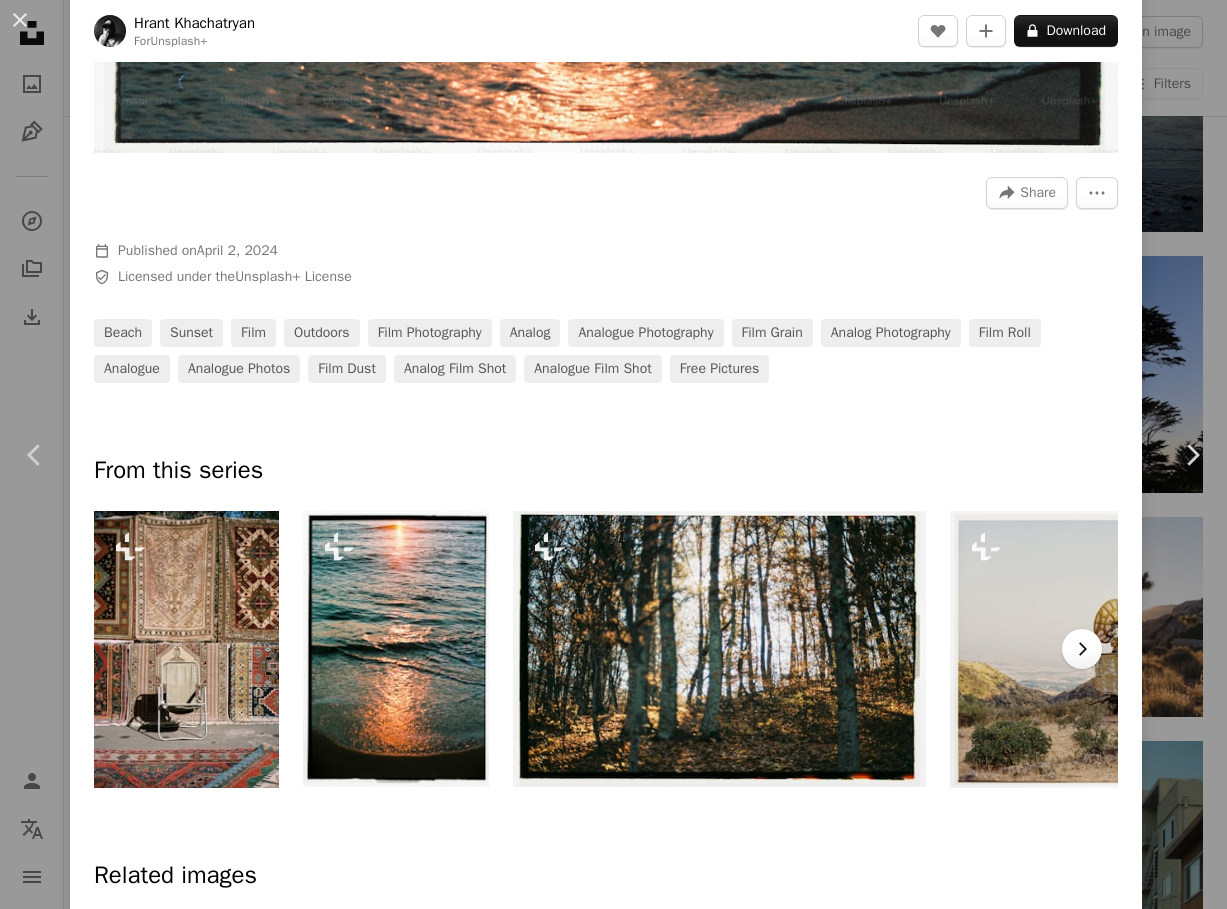 click on "Chevron right" at bounding box center (1082, 649) 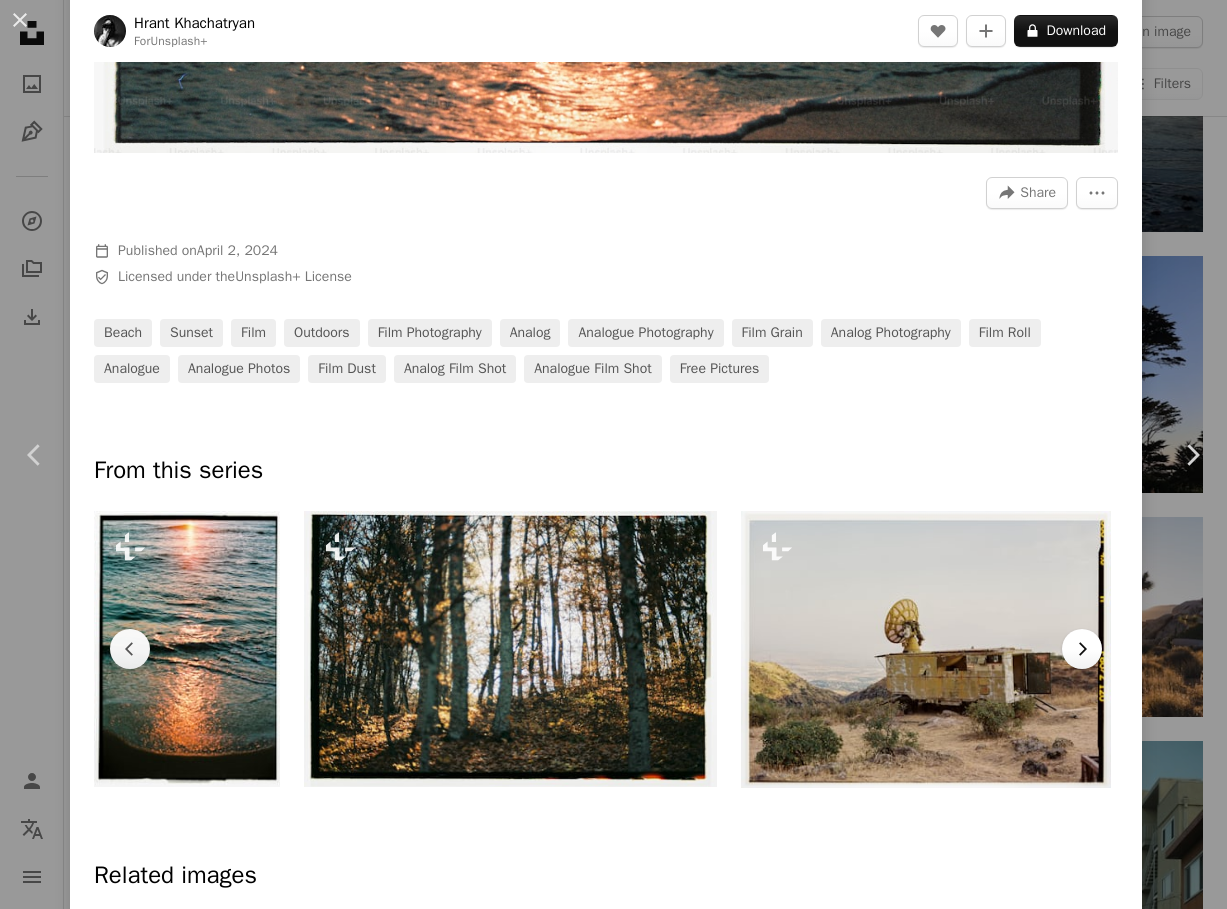 click 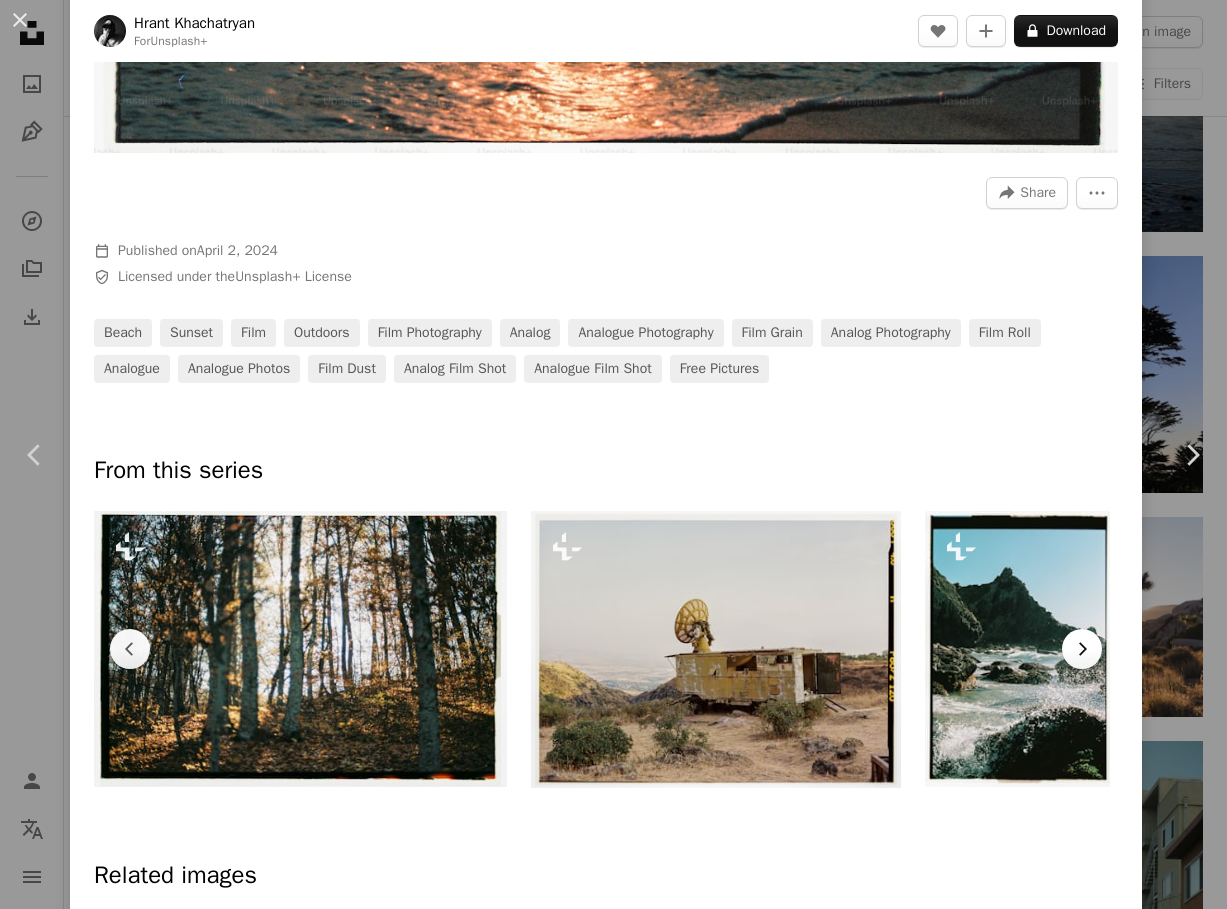 click 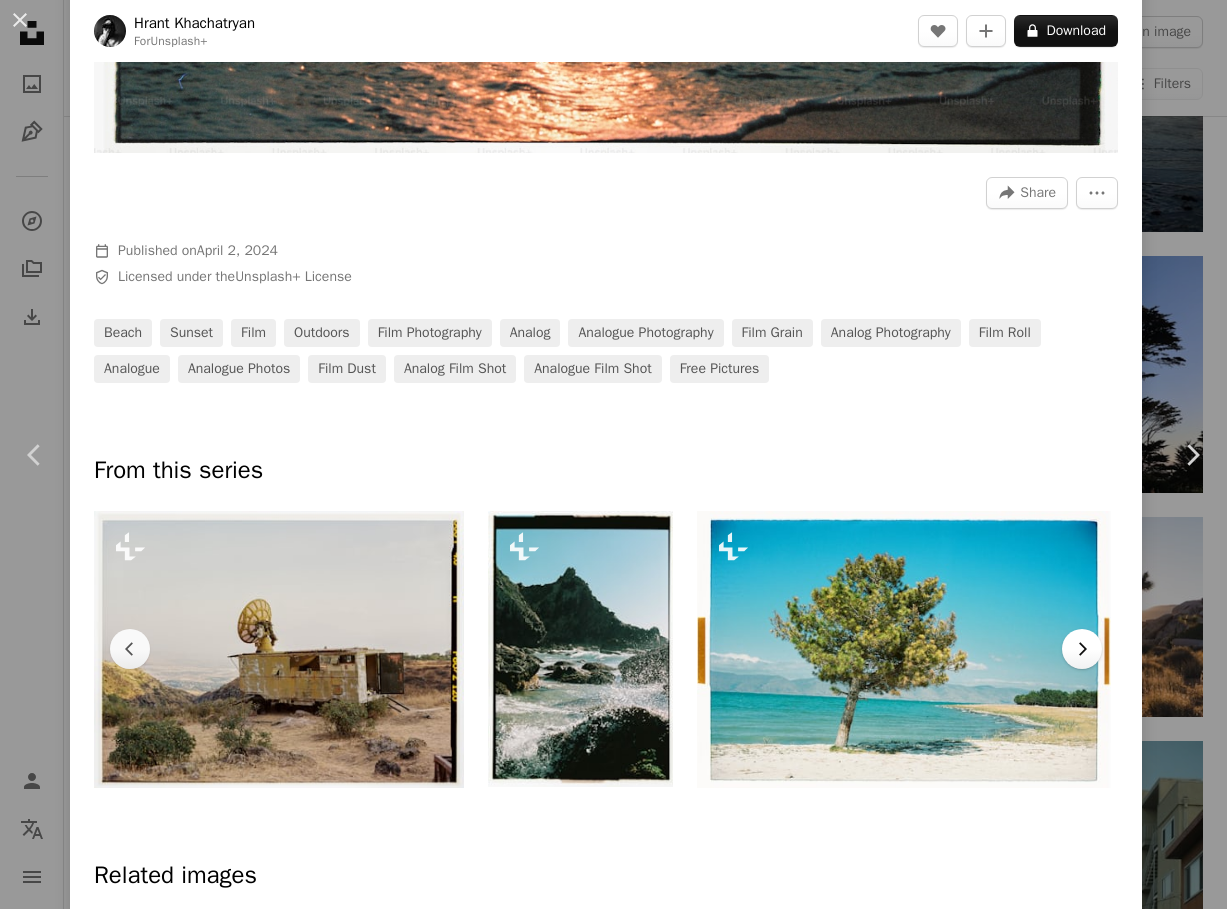 click 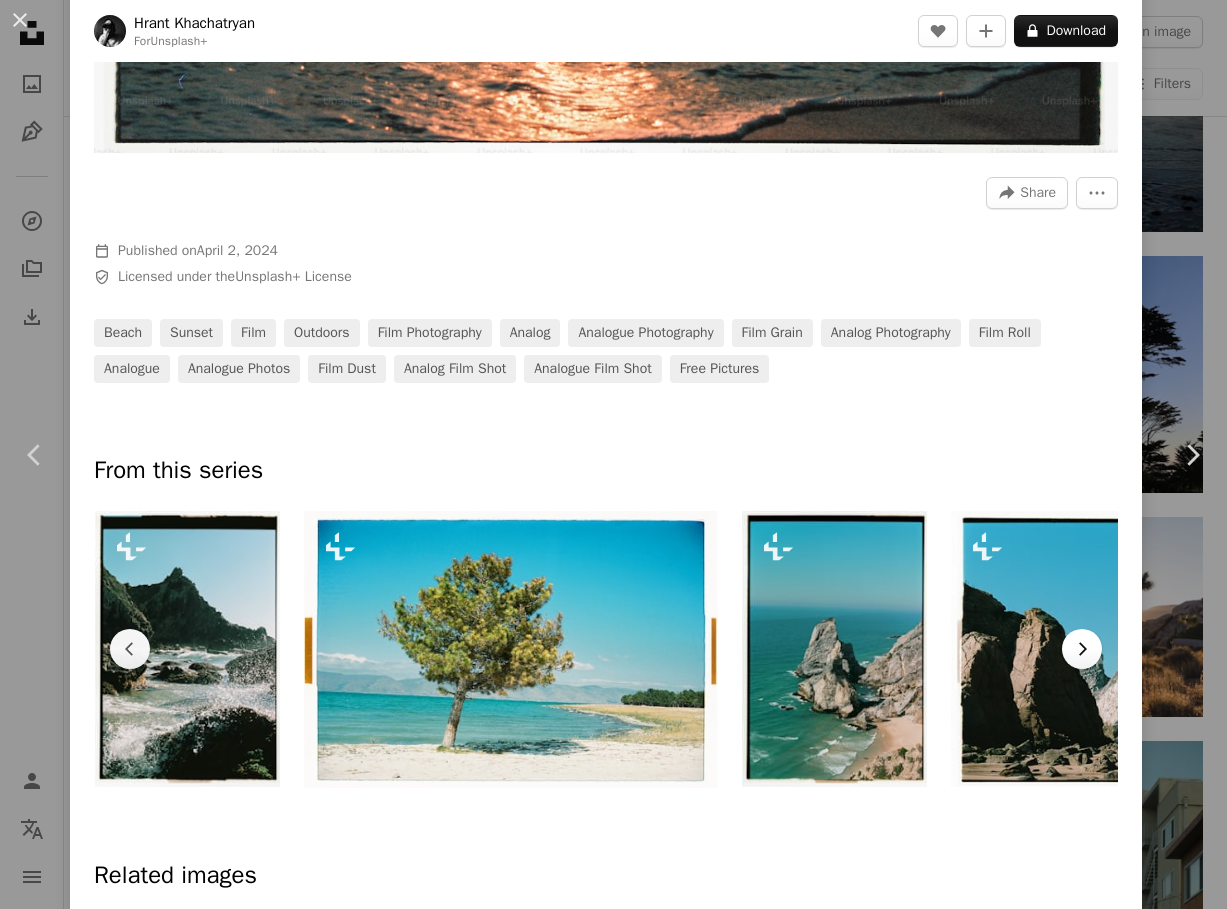 click 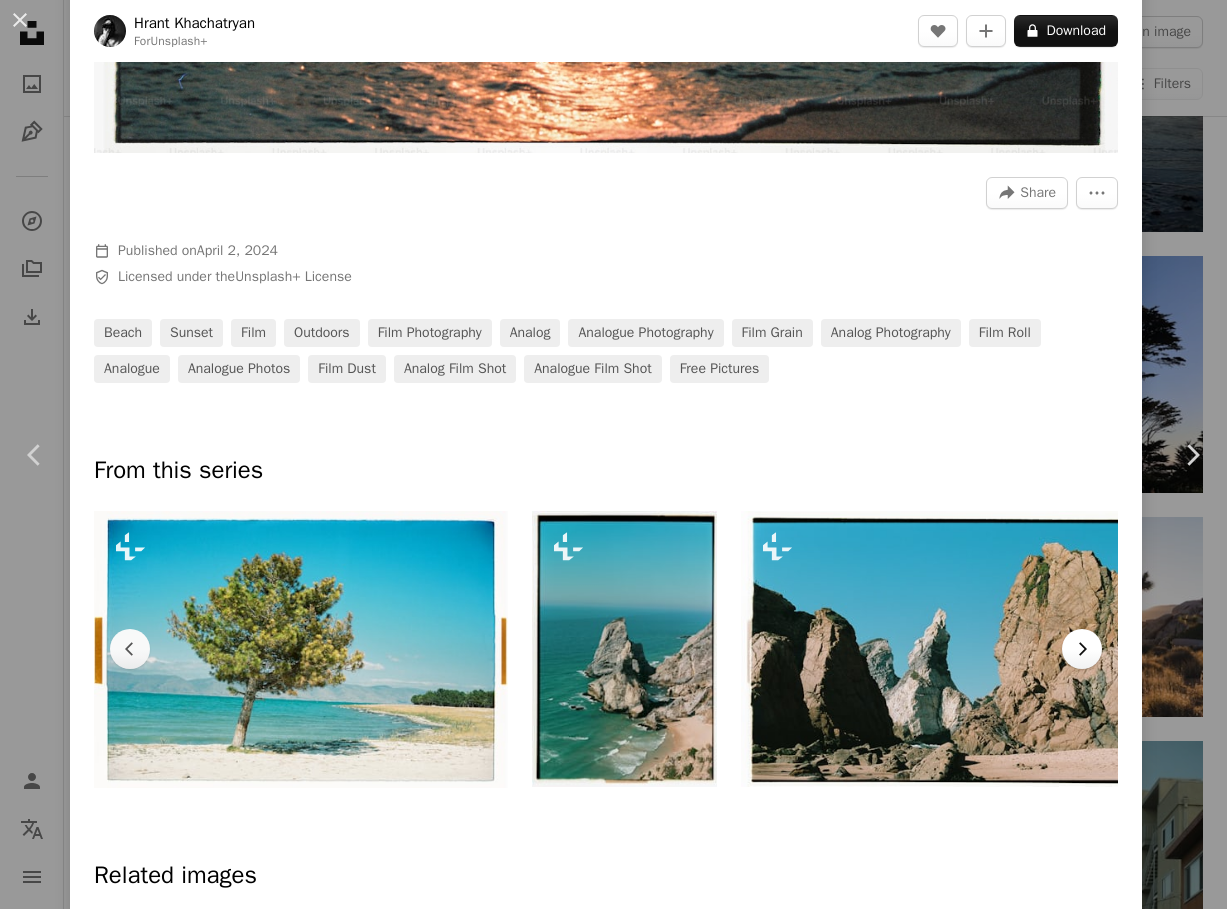 click 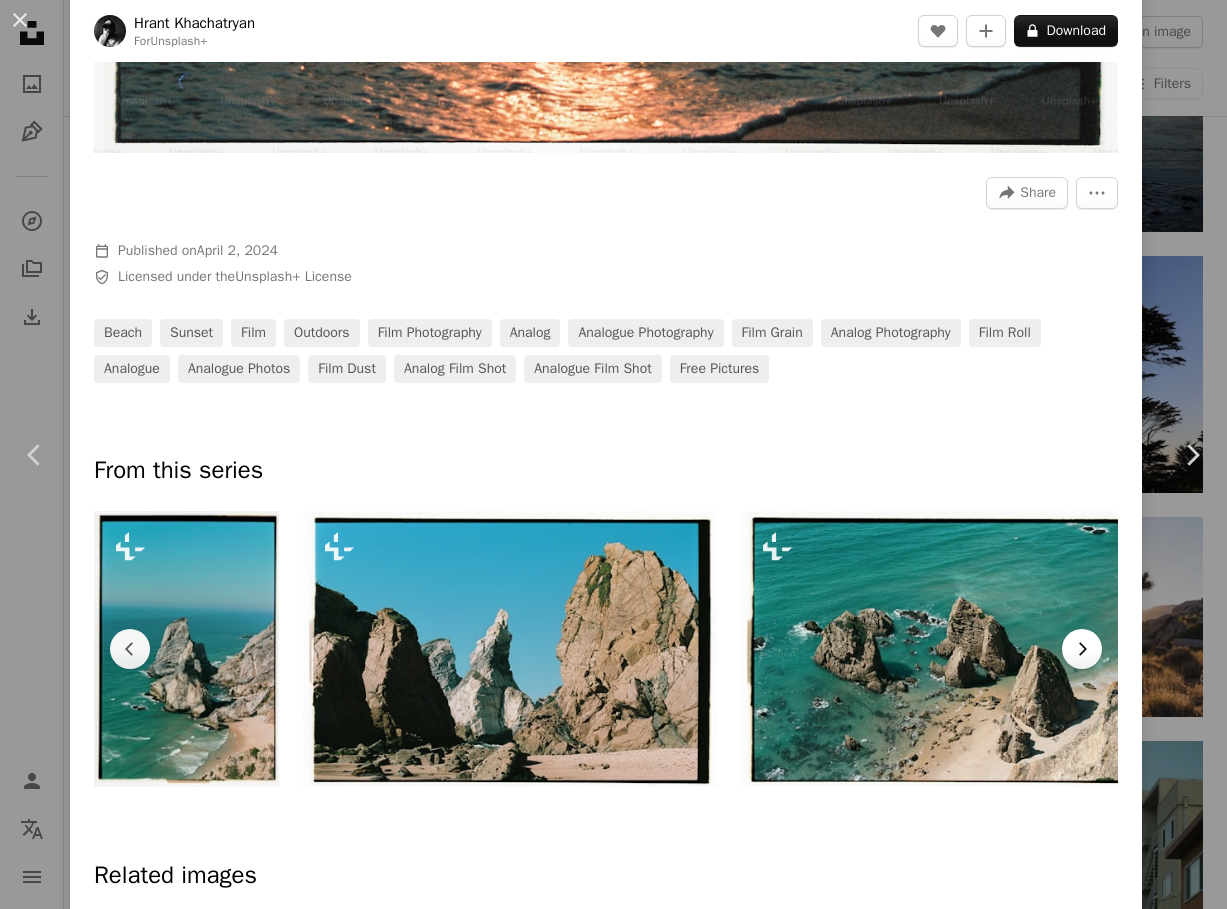 click 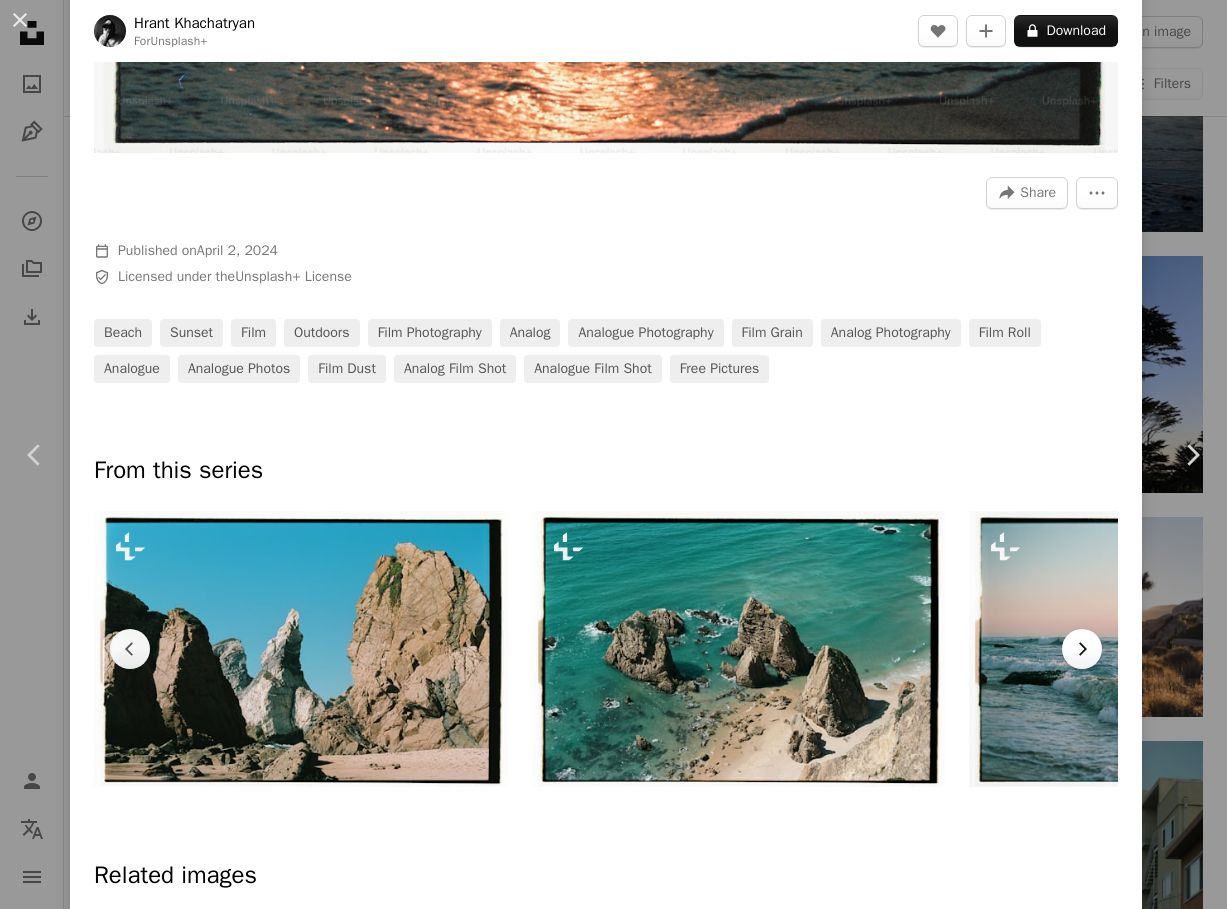 click 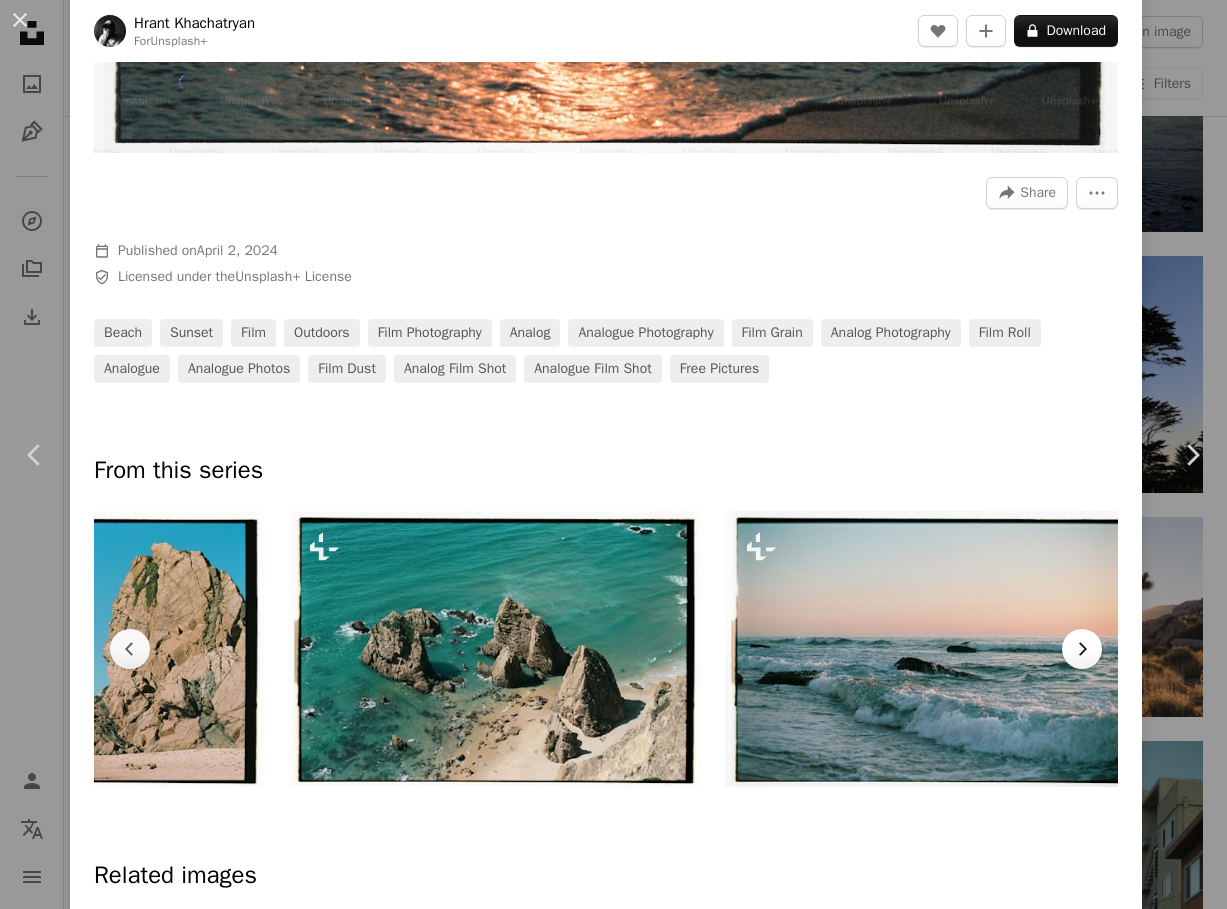 scroll, scrollTop: 0, scrollLeft: 2355, axis: horizontal 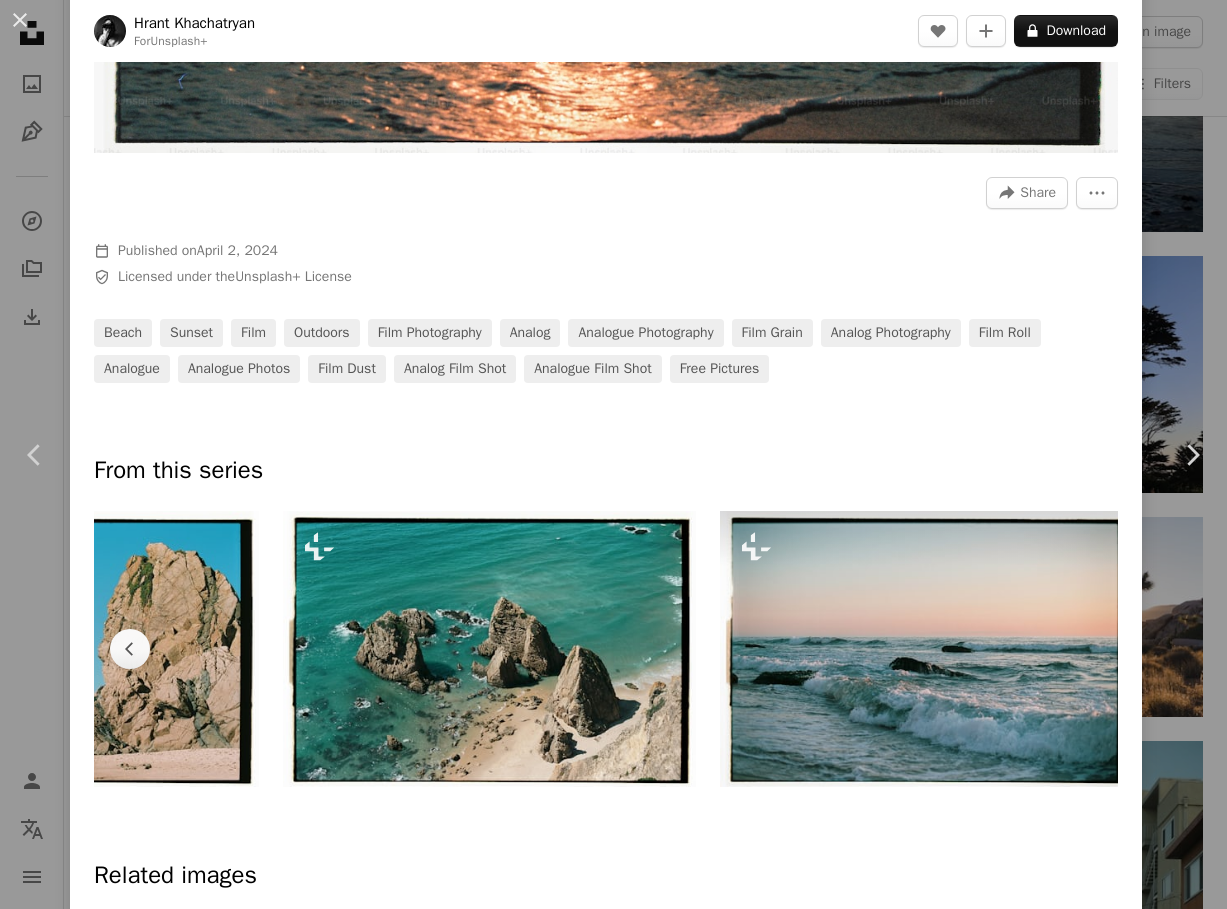 click at bounding box center (926, 649) 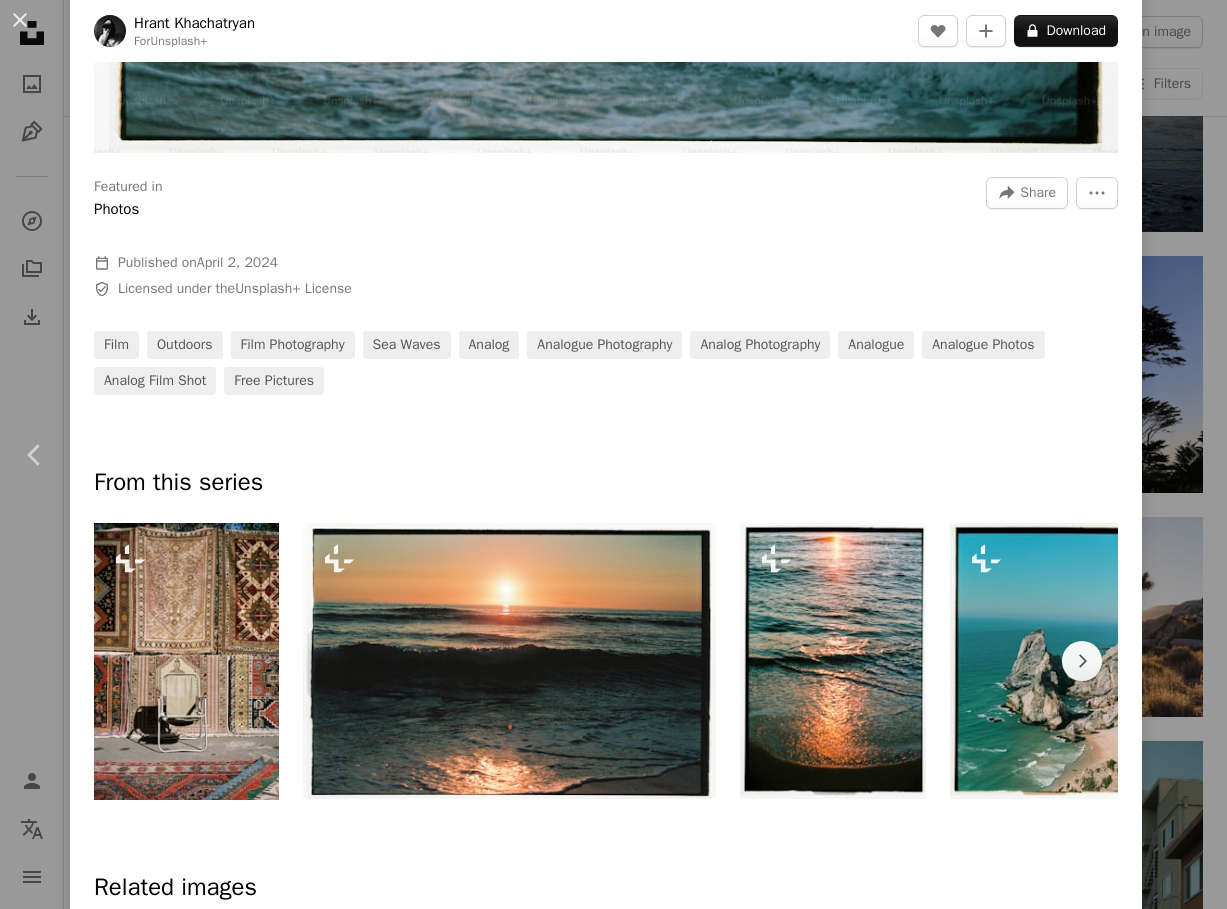 scroll, scrollTop: 0, scrollLeft: 0, axis: both 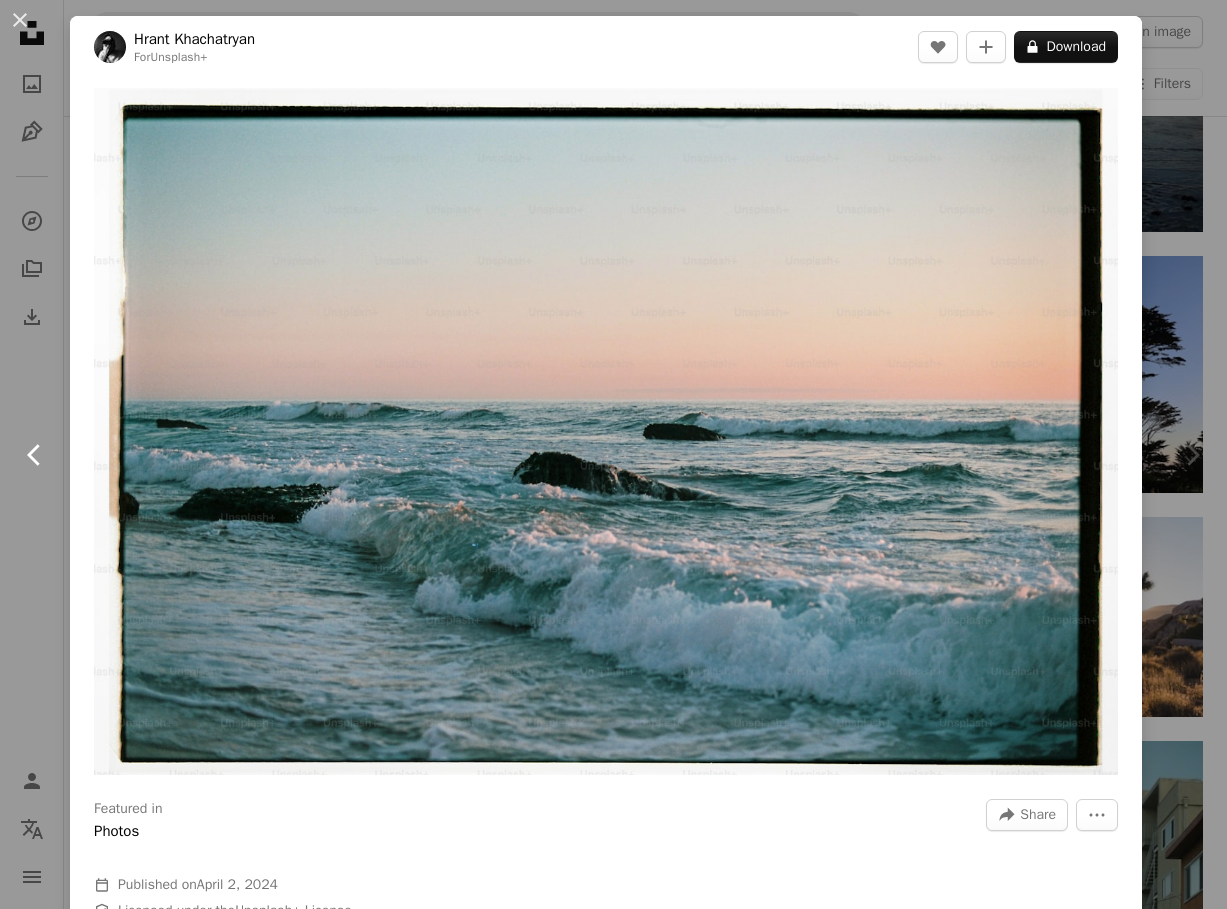 click on "Chevron left" 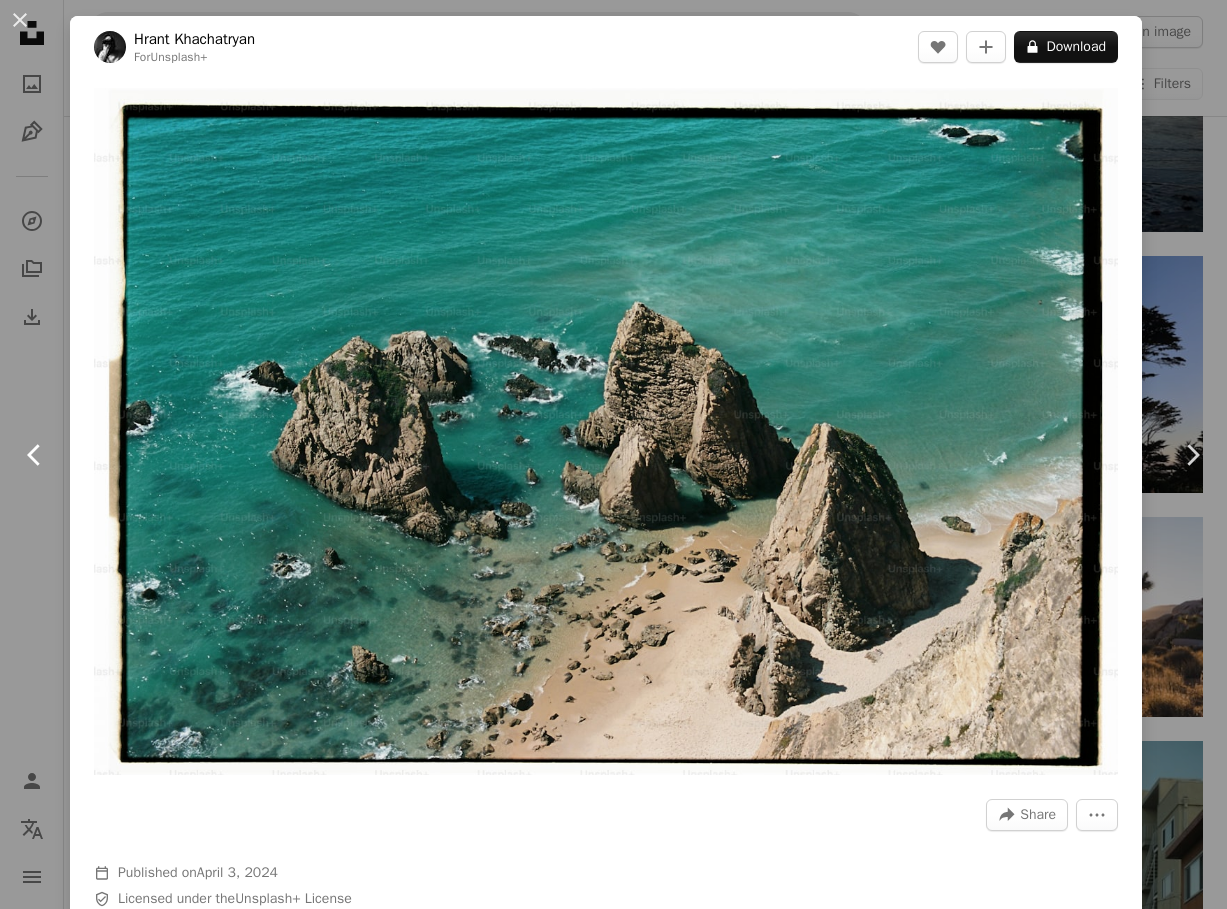 click on "Chevron left" 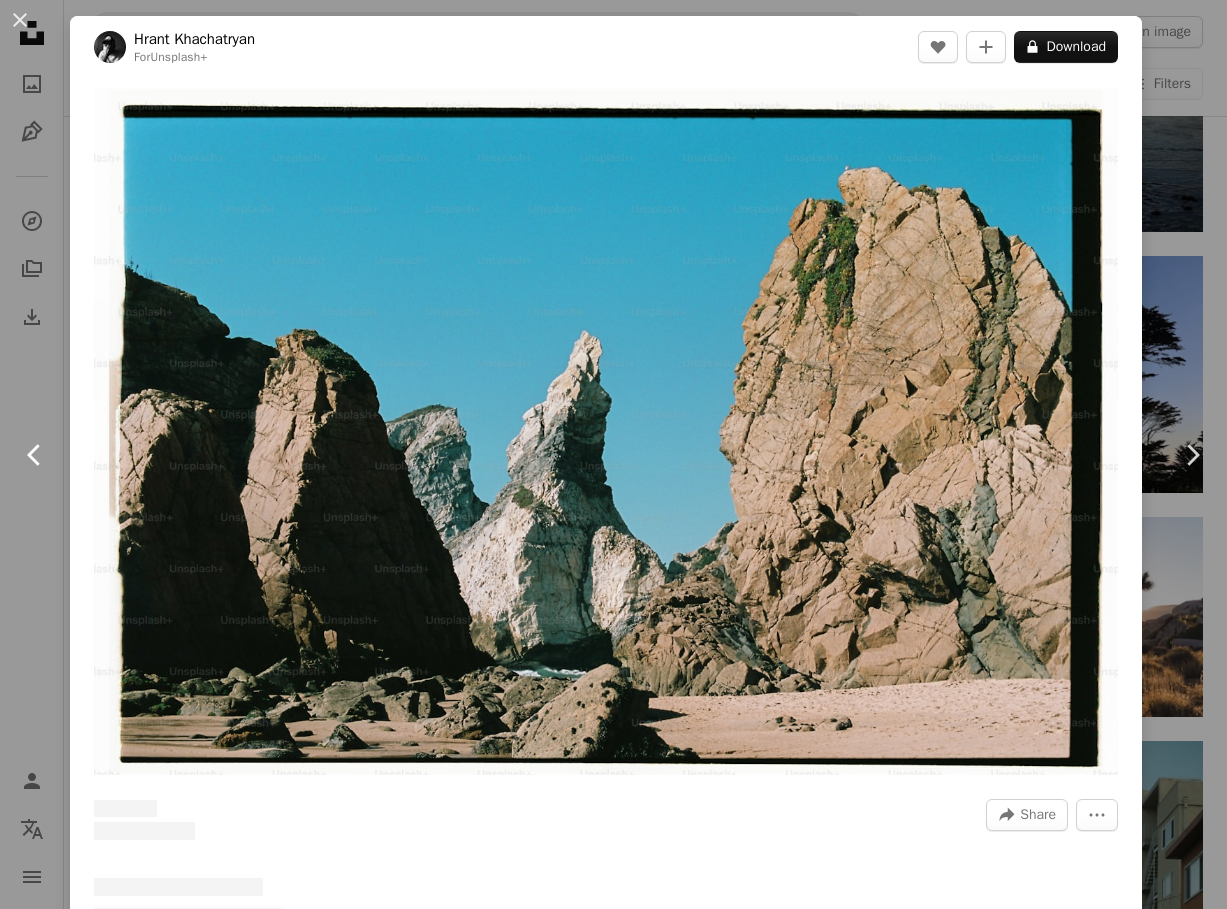 click on "Chevron left" 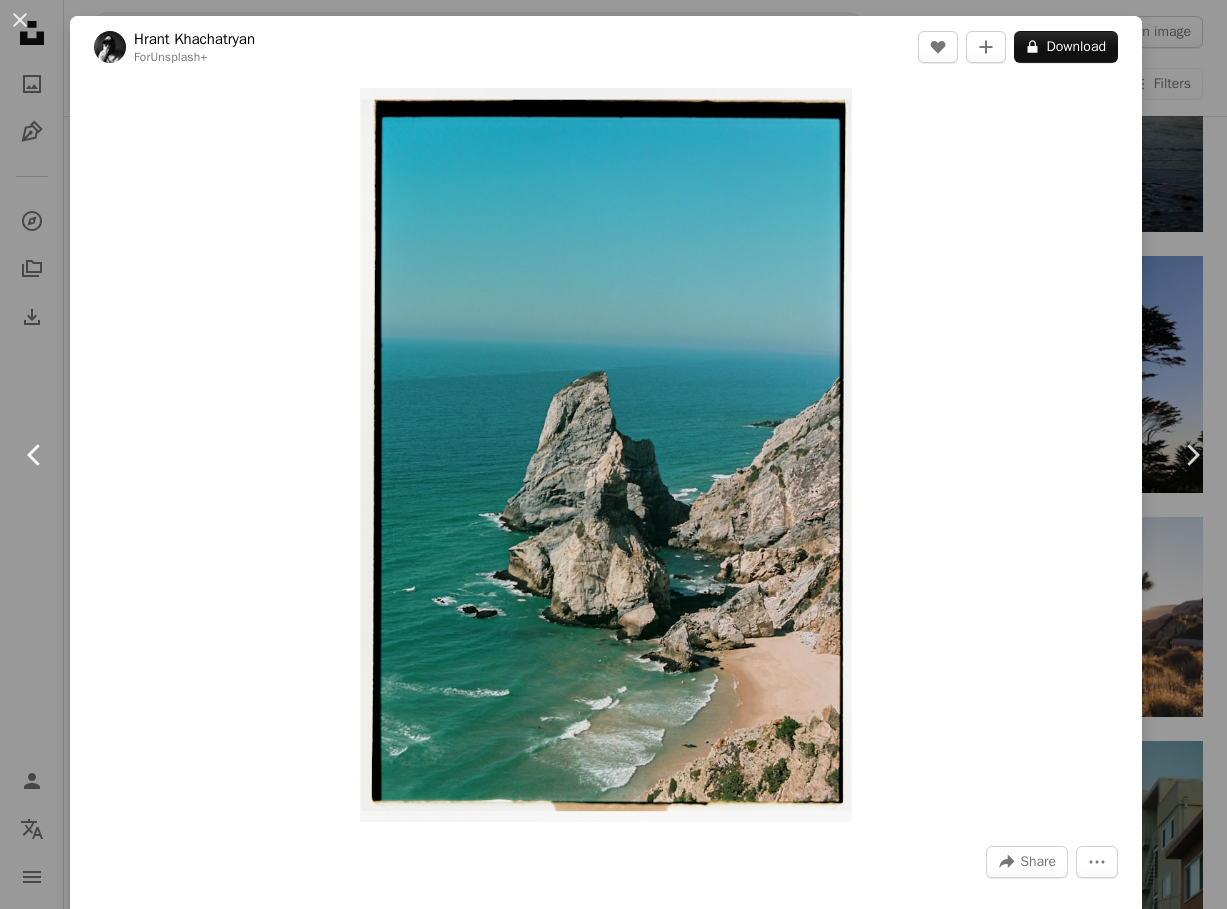 click on "Chevron left" 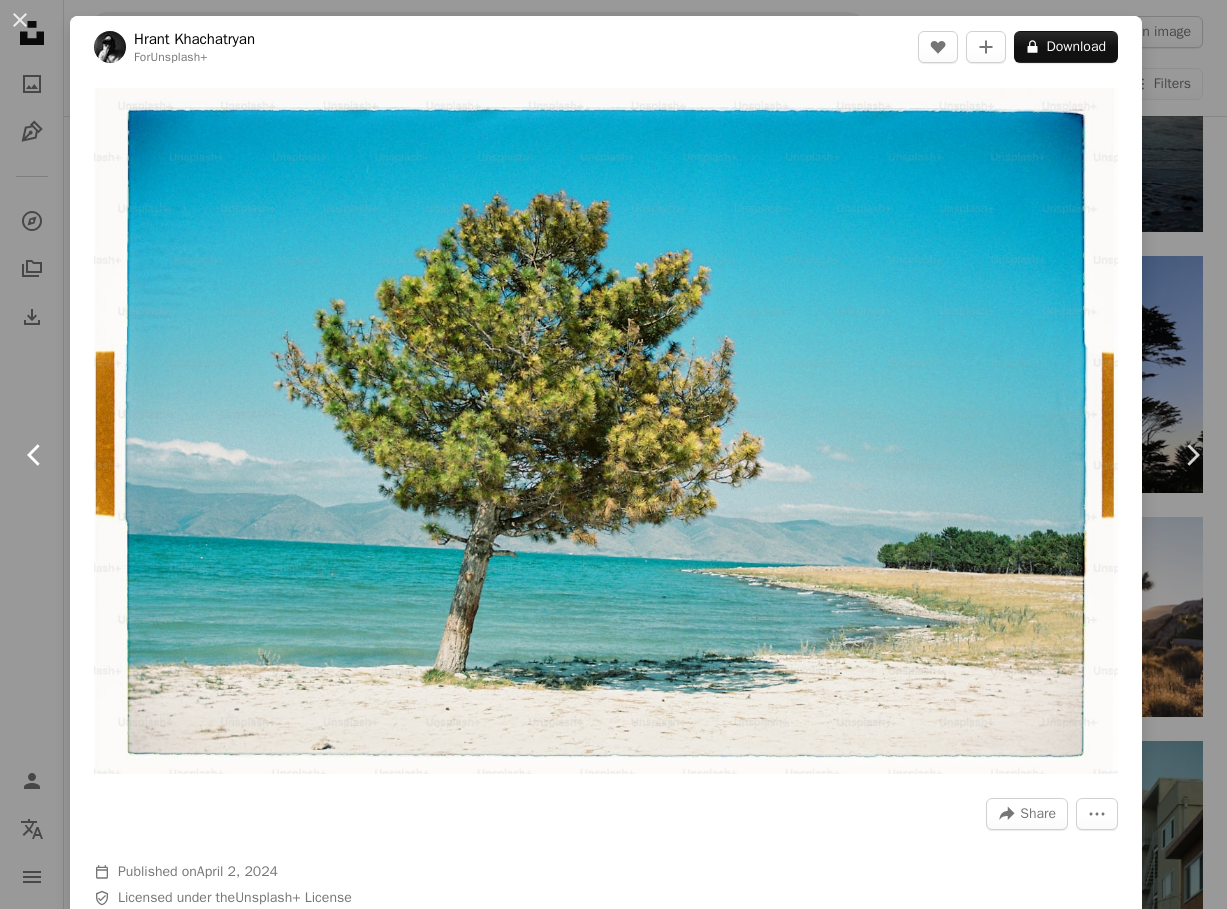 click on "Chevron left" 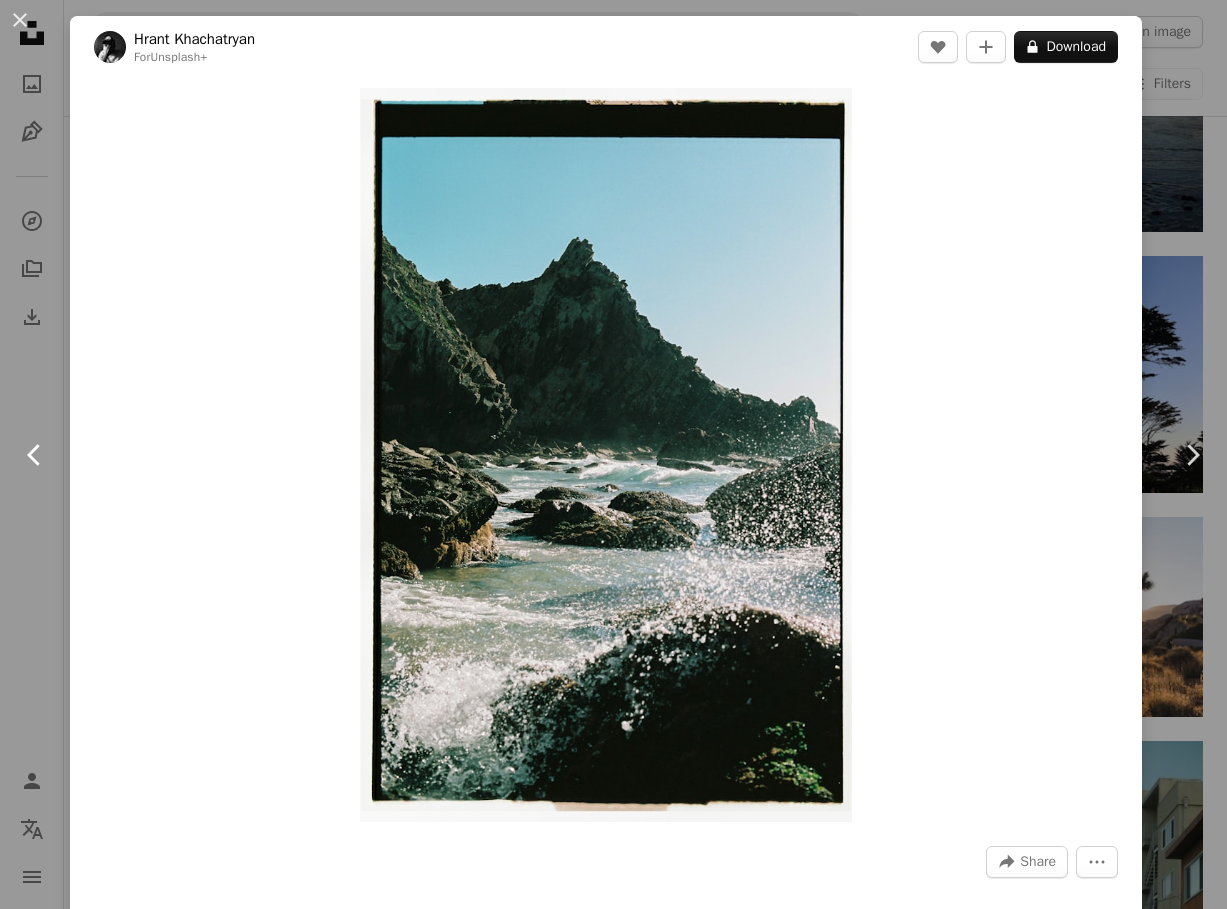 click on "Chevron left" 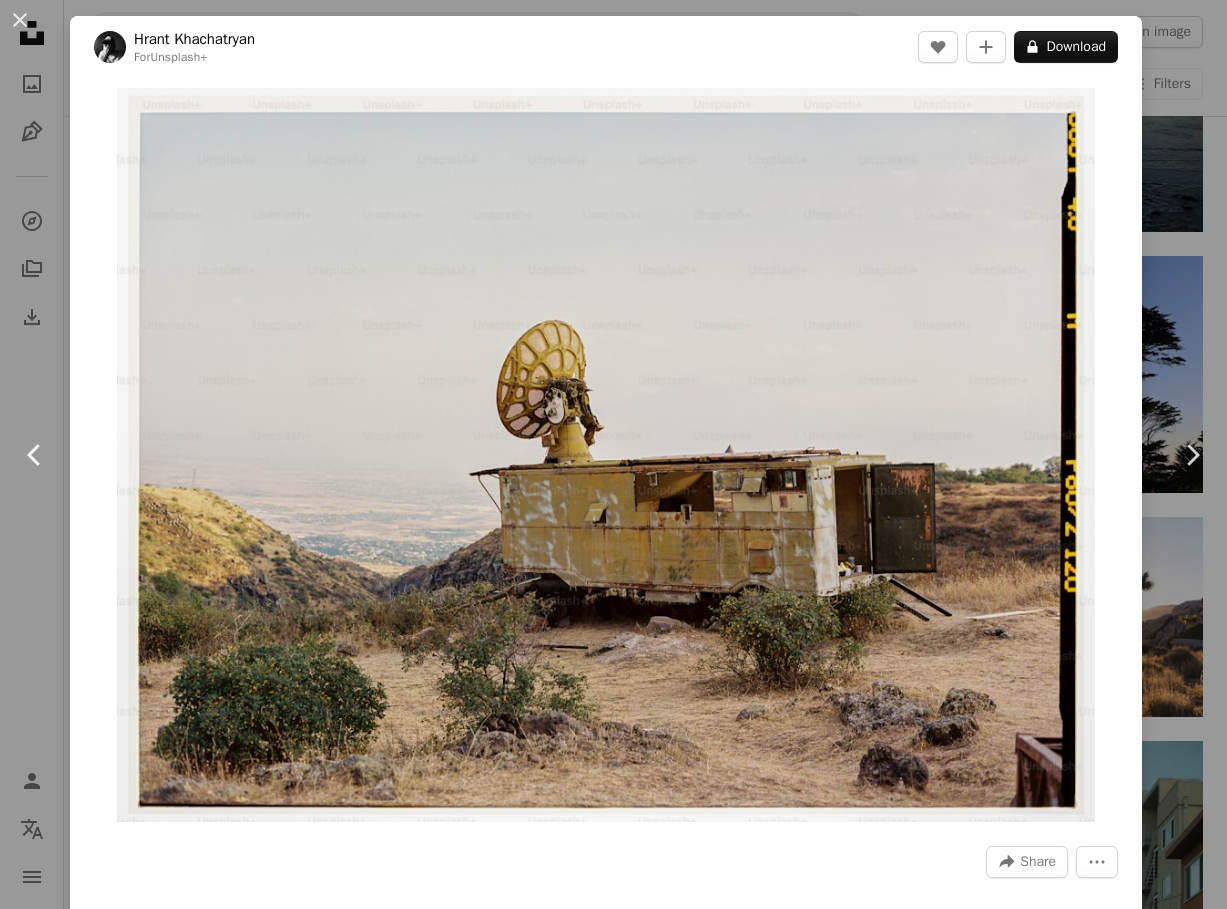 click on "Chevron left" 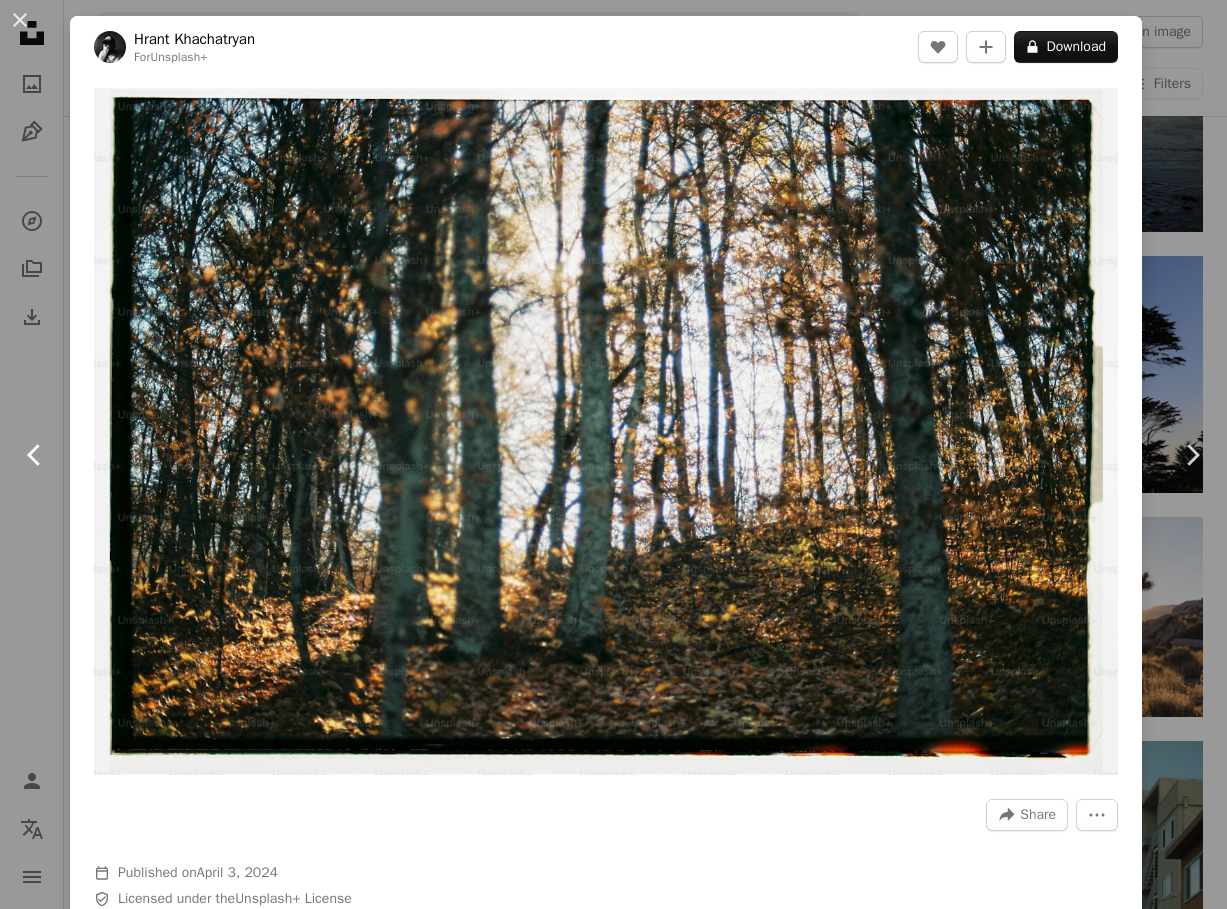 click on "Chevron left" 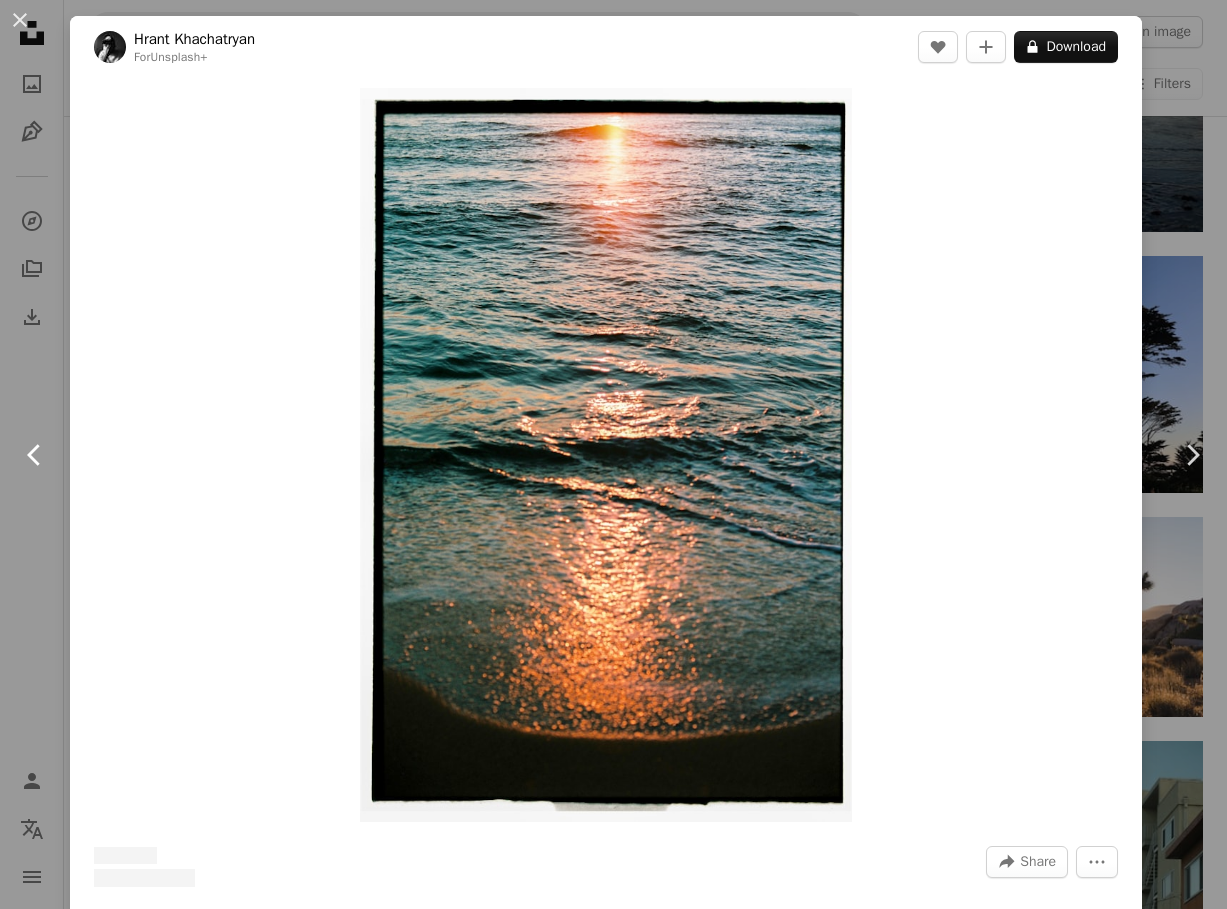 click on "Chevron left" 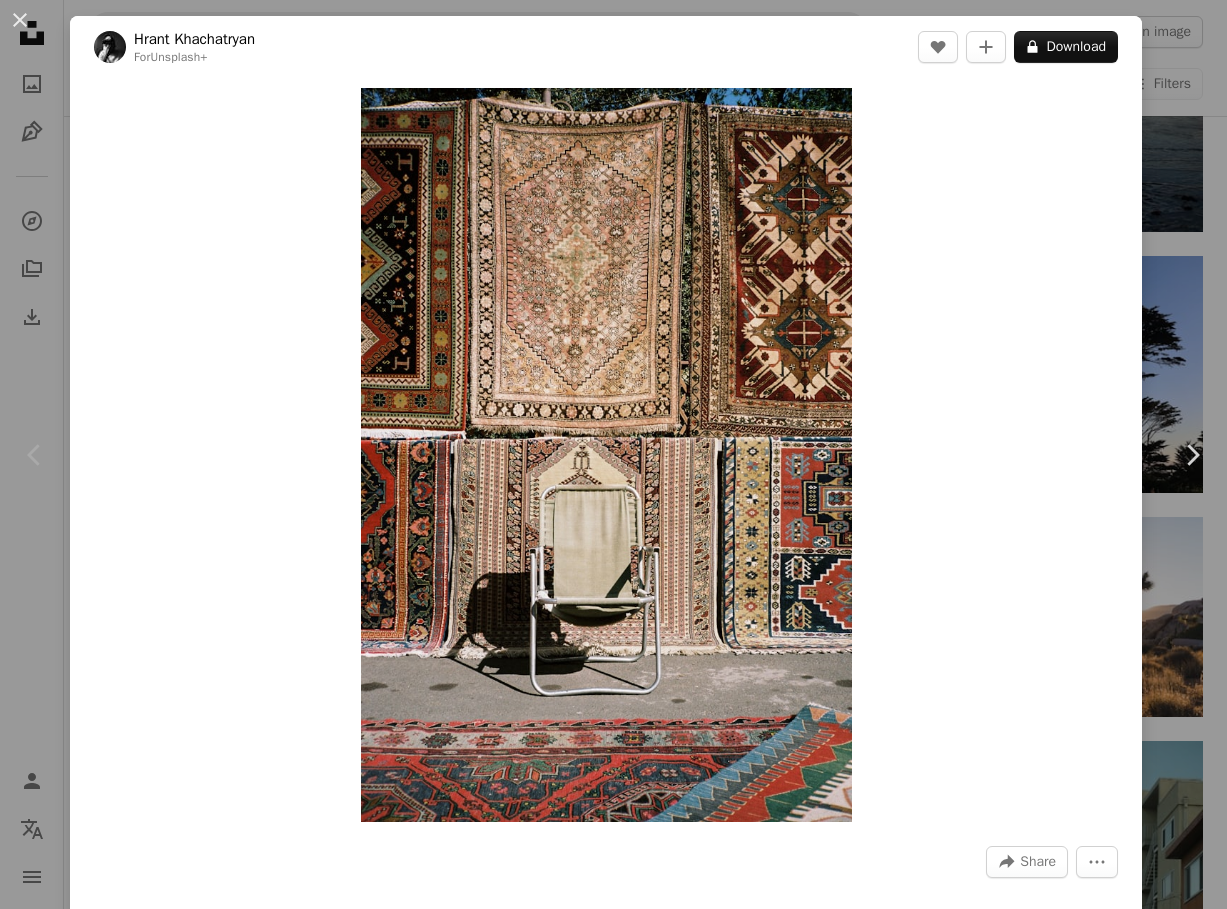 click on "Chevron left" 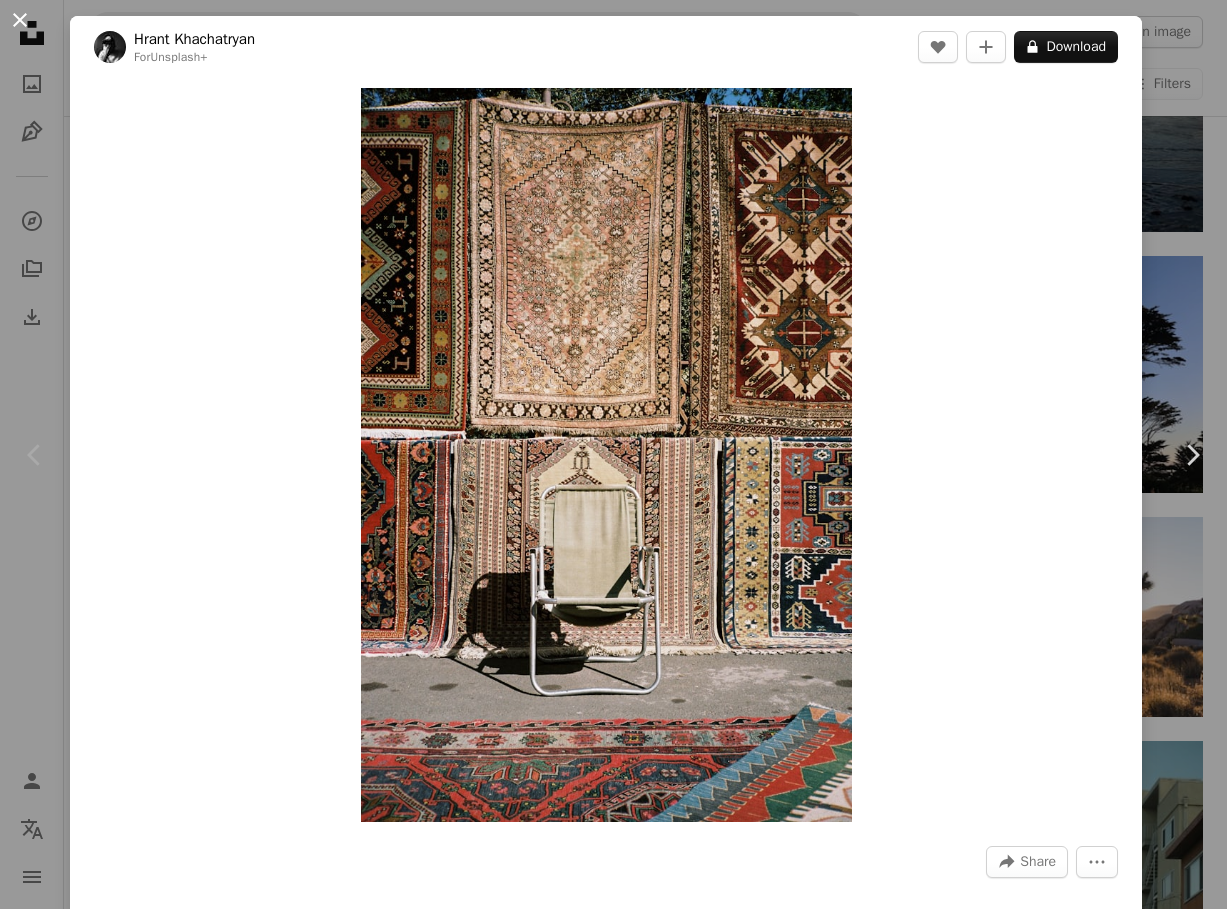 click on "An X shape" at bounding box center [20, 20] 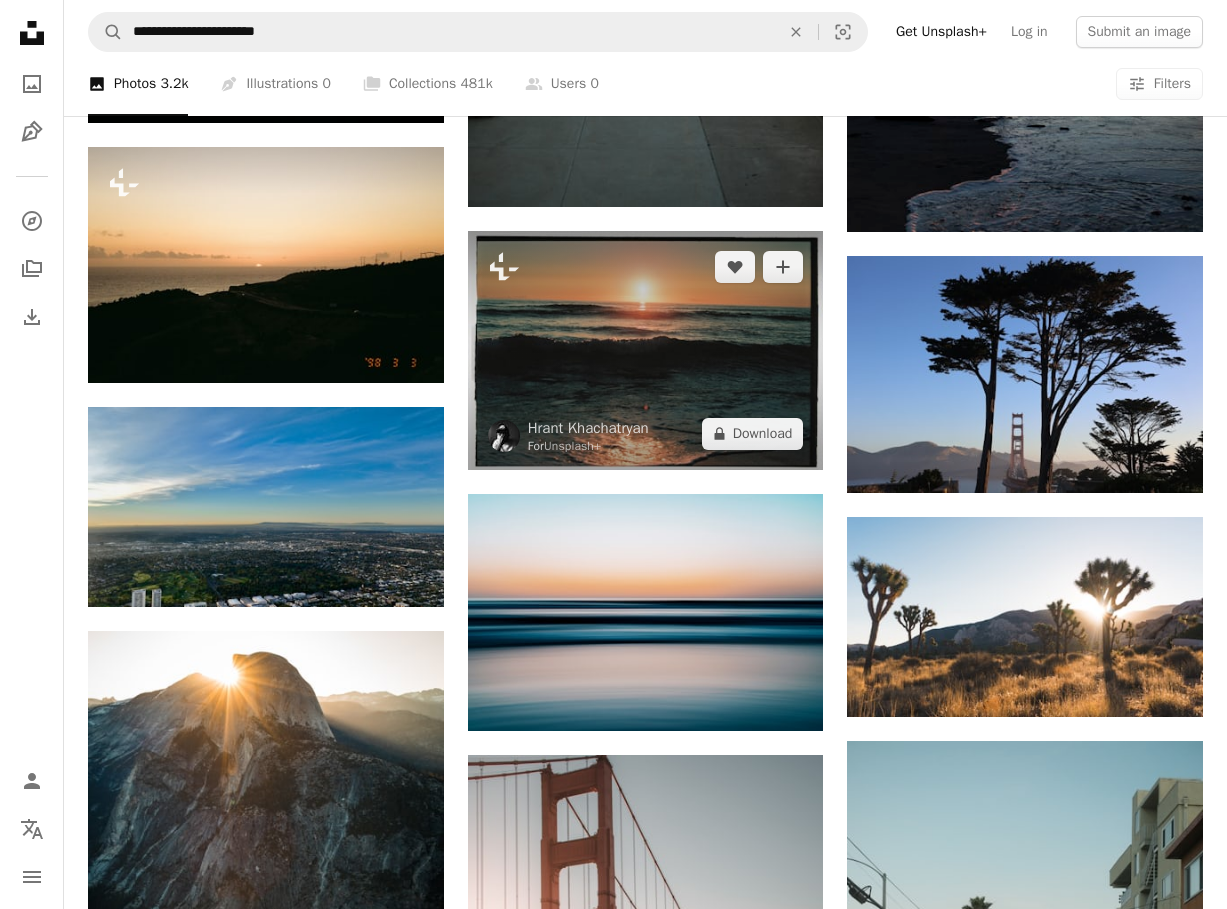 click at bounding box center (646, 350) 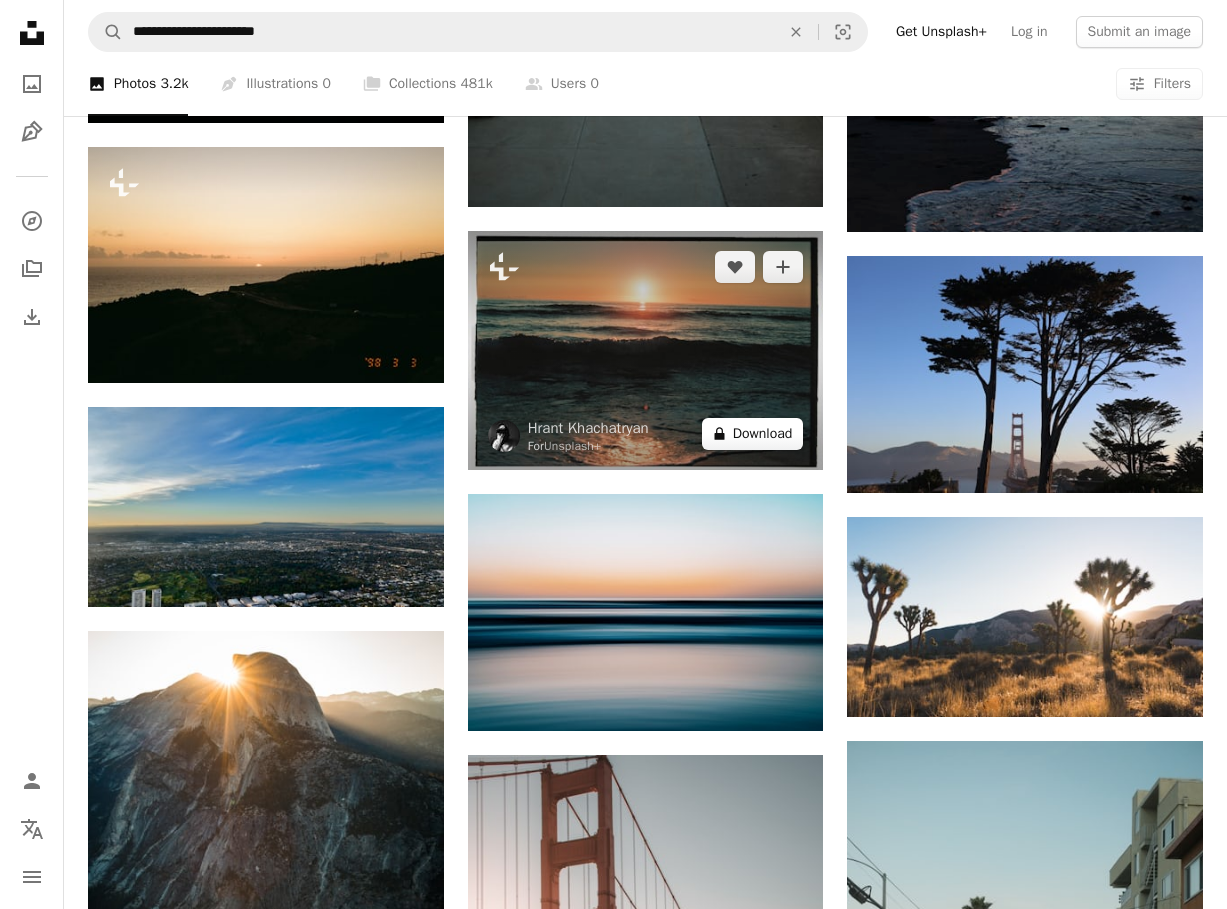 click on "A lock Download" at bounding box center (753, 434) 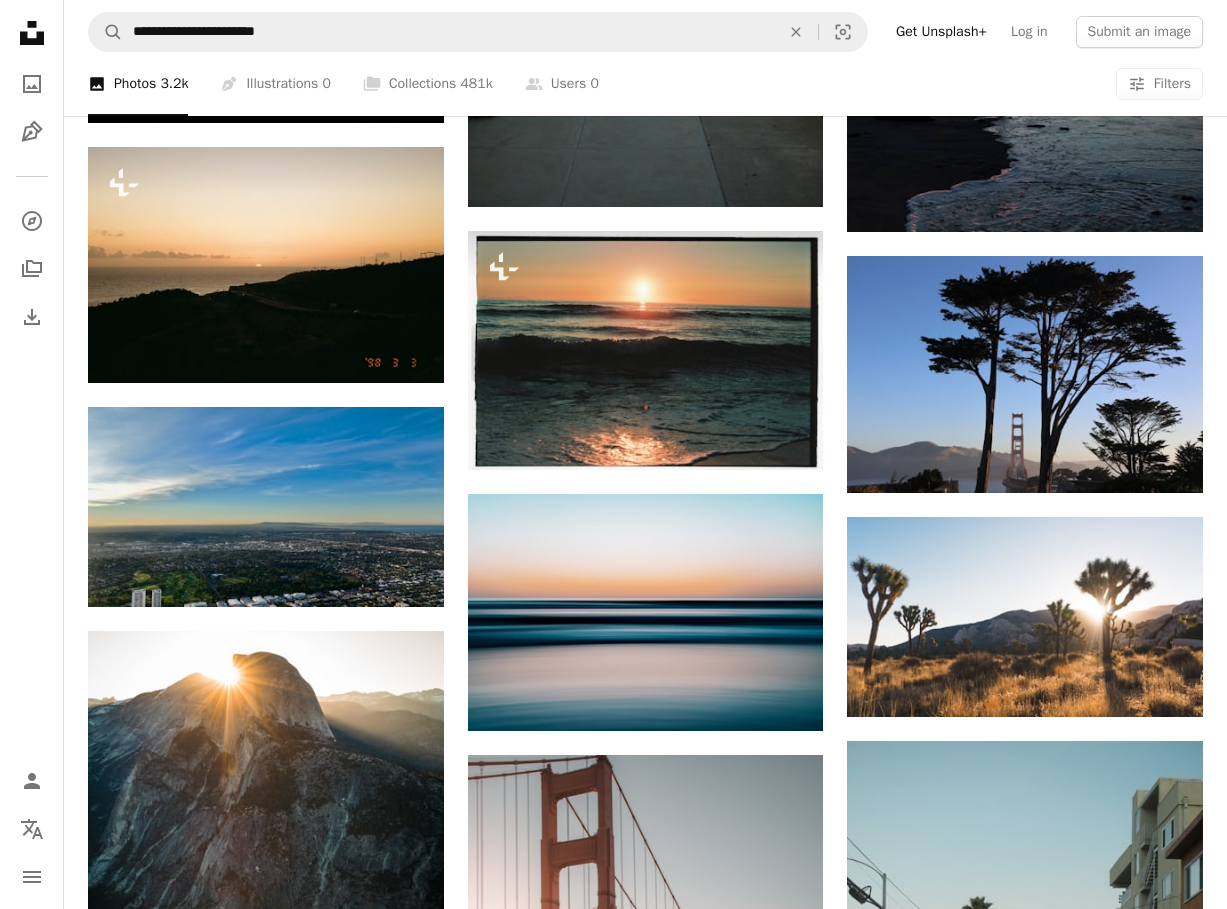 click on "An X shape Premium, ready to use images. Get unlimited access. A plus sign Members-only content added monthly A plus sign Unlimited royalty-free downloads A plus sign Illustrations  New A plus sign Enhanced legal protections yearly 65%  off monthly $20   $16 USD per month Get  Unsplash+ Switch to yearly  to get  65%  off Taxes where applicable. Renews automatically. Cancel anytime." at bounding box center [613, 5811] 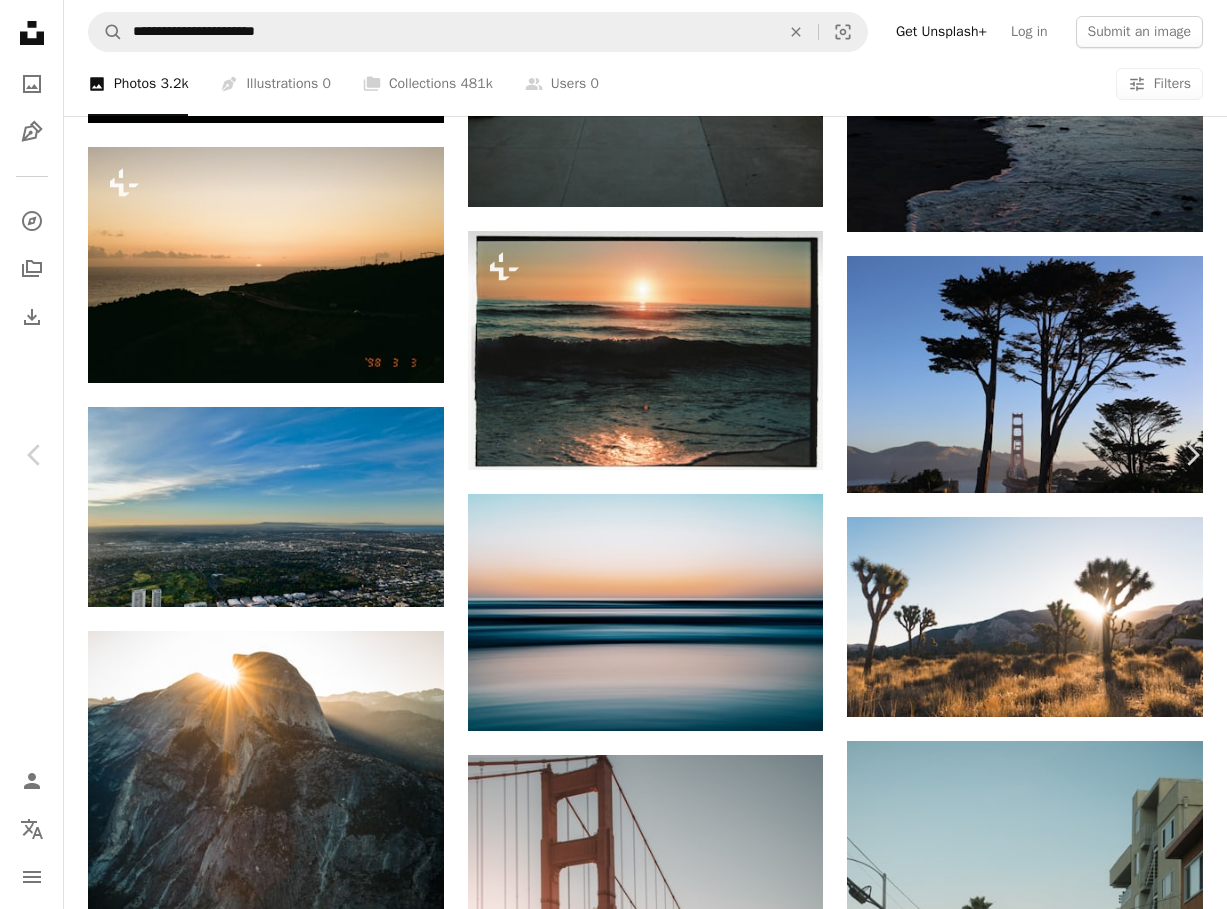 click on "An X shape Chevron left Chevron right [FIRST] [LAST] For Unsplash+ A heart A plus sign A lock Download Zoom in A forward-right arrow Share More Actions Calendar outlined Published on April 2, 2024 Safety Licensed under the Unsplash+ License beach sunset film outdoors film photography analog analogue photography film grain analog photography film roll analogue analogue photos film dust analog film shot analogue film shot Free pictures From this series Chevron right Plus sign for Unsplash+ Plus sign for Unsplash+ Plus sign for Unsplash+ Plus sign for Unsplash+ Plus sign for Unsplash+ Plus sign for Unsplash+ Plus sign for Unsplash+ Plus sign for Unsplash+ Plus sign for Unsplash+ Plus sign for Unsplash+ Related images Plus sign for Unsplash+ A heart A plus sign Gabrielle Maurer For Unsplash+ A lock Download Plus sign for Unsplash+ A heart A plus sign Armen Poghosyan For Unsplash+ A lock Download Plus sign for Unsplash+ A heart A plus sign Roberta Sant'Anna For Unsplash+ A lock Download A heart For For" at bounding box center [613, 5811] 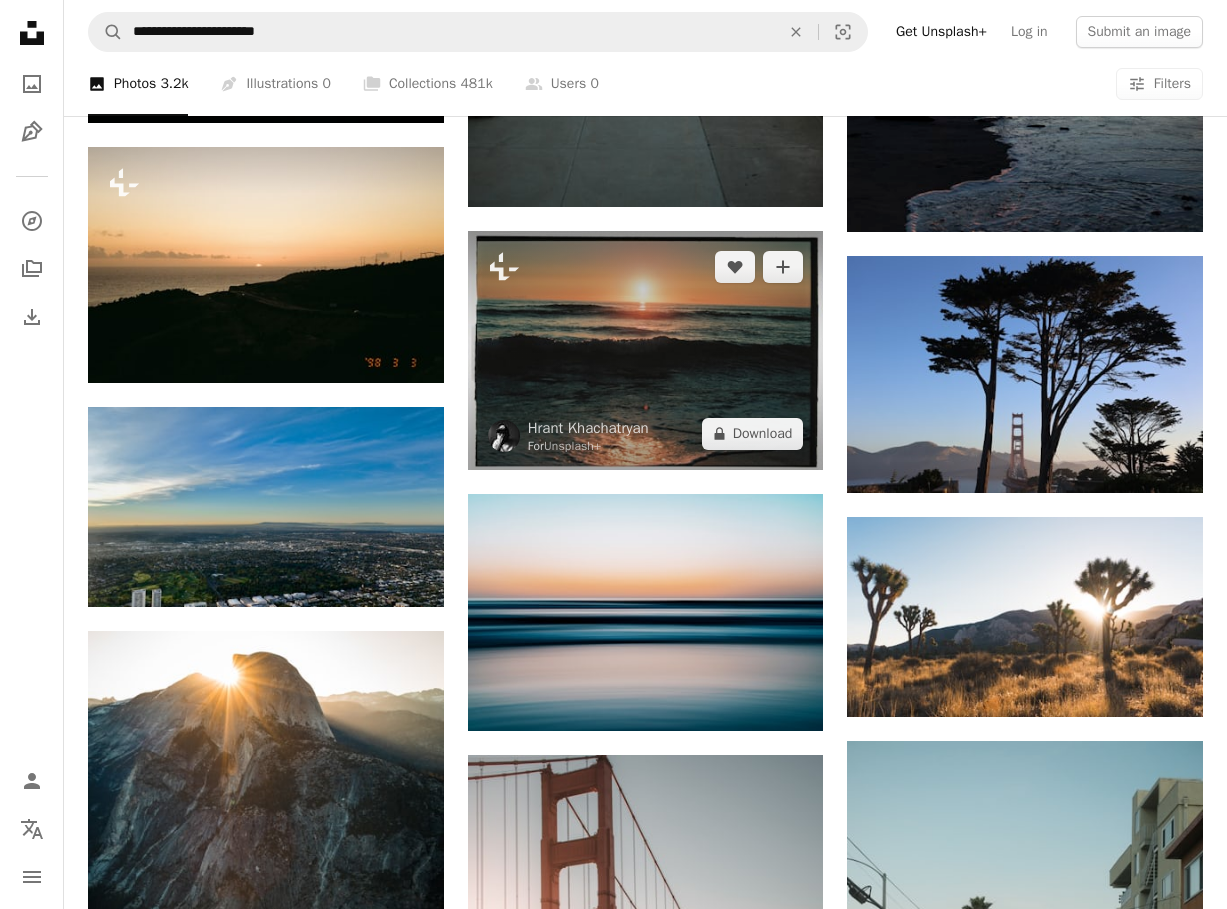 click at bounding box center [646, 350] 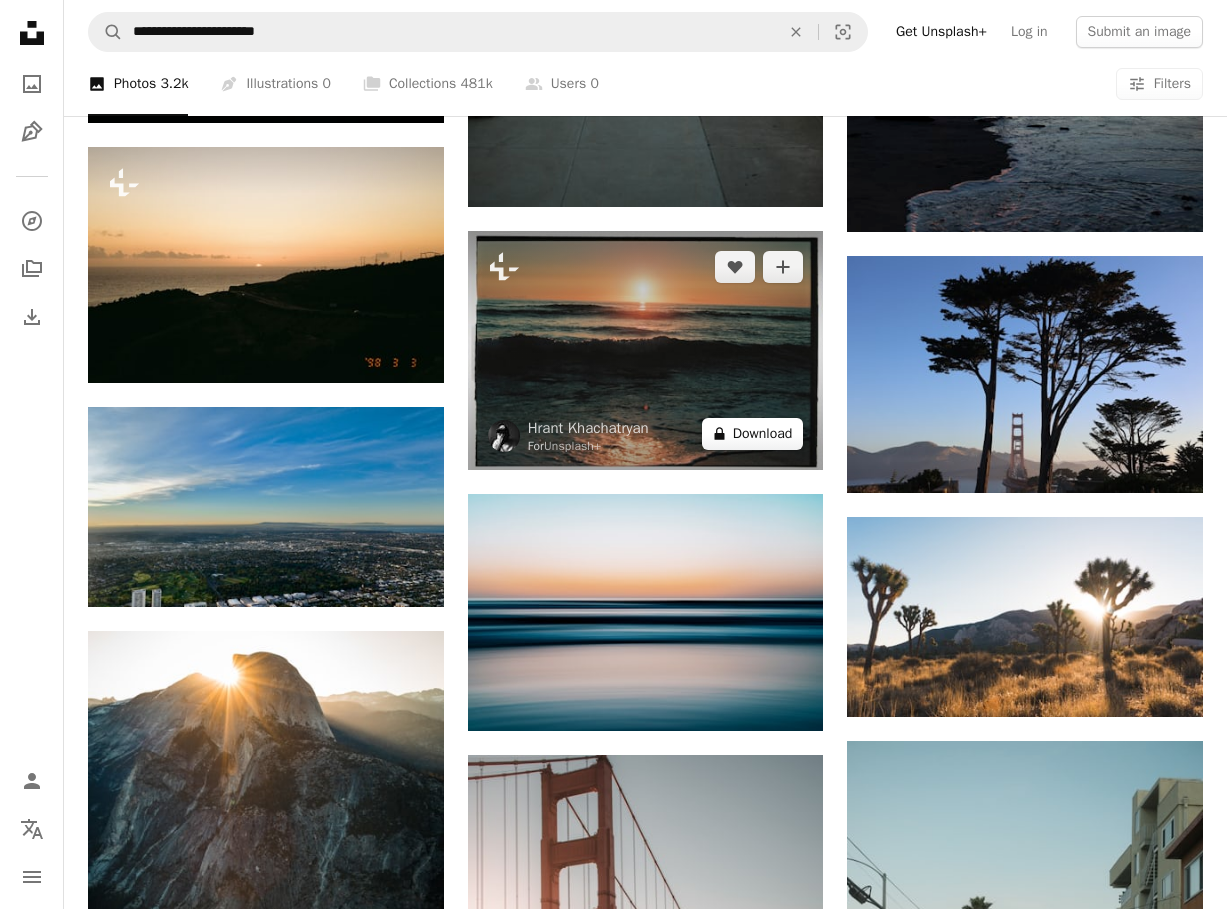 click on "A lock Download" at bounding box center [753, 434] 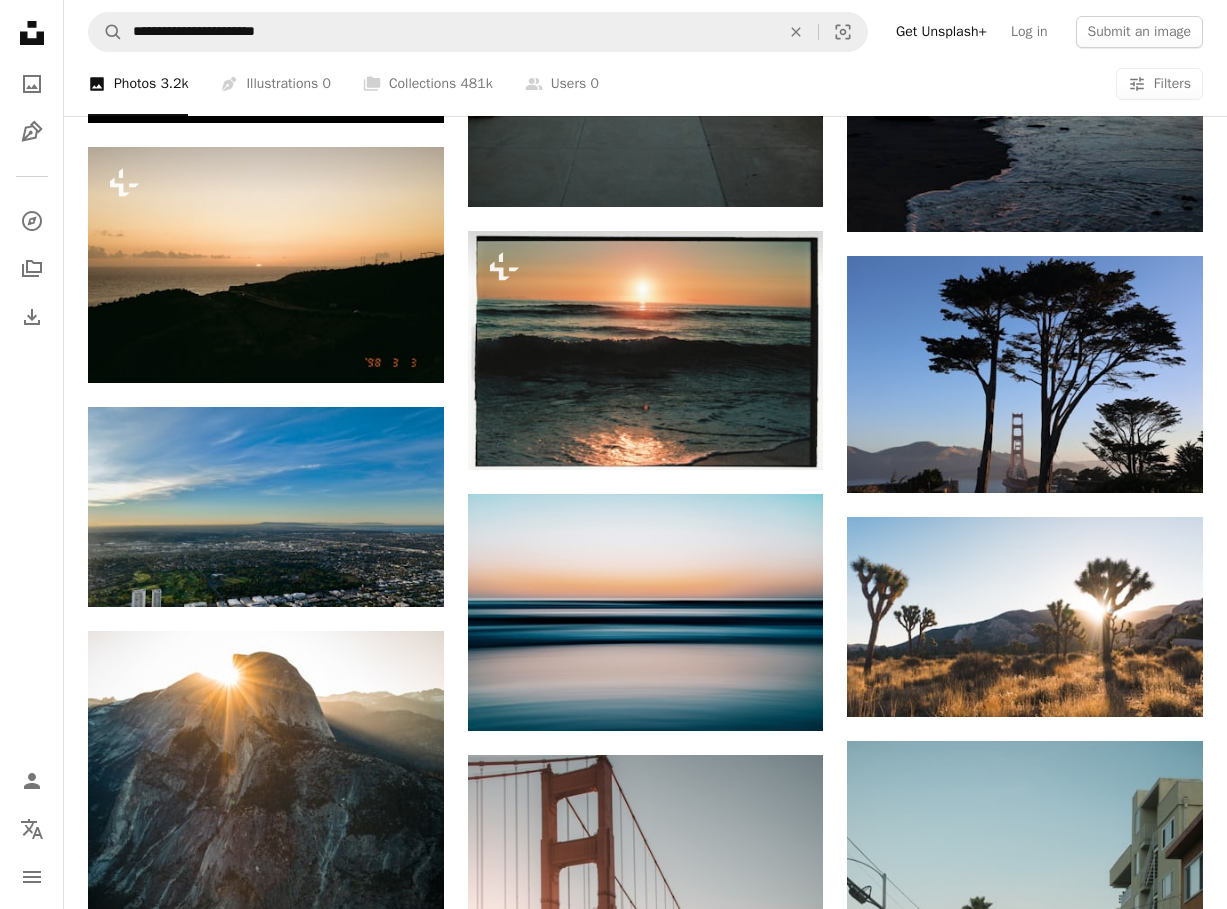click on "An X shape Premium, ready to use images. Get unlimited access. A plus sign Members-only content added monthly A plus sign Unlimited royalty-free downloads A plus sign Illustrations  New A plus sign Enhanced legal protections yearly 65%  off monthly $20   $7 USD per month * Get  Unsplash+ * When paid annually, billed upfront  $84 Taxes where applicable. Renews automatically. Cancel anytime." at bounding box center [613, 5811] 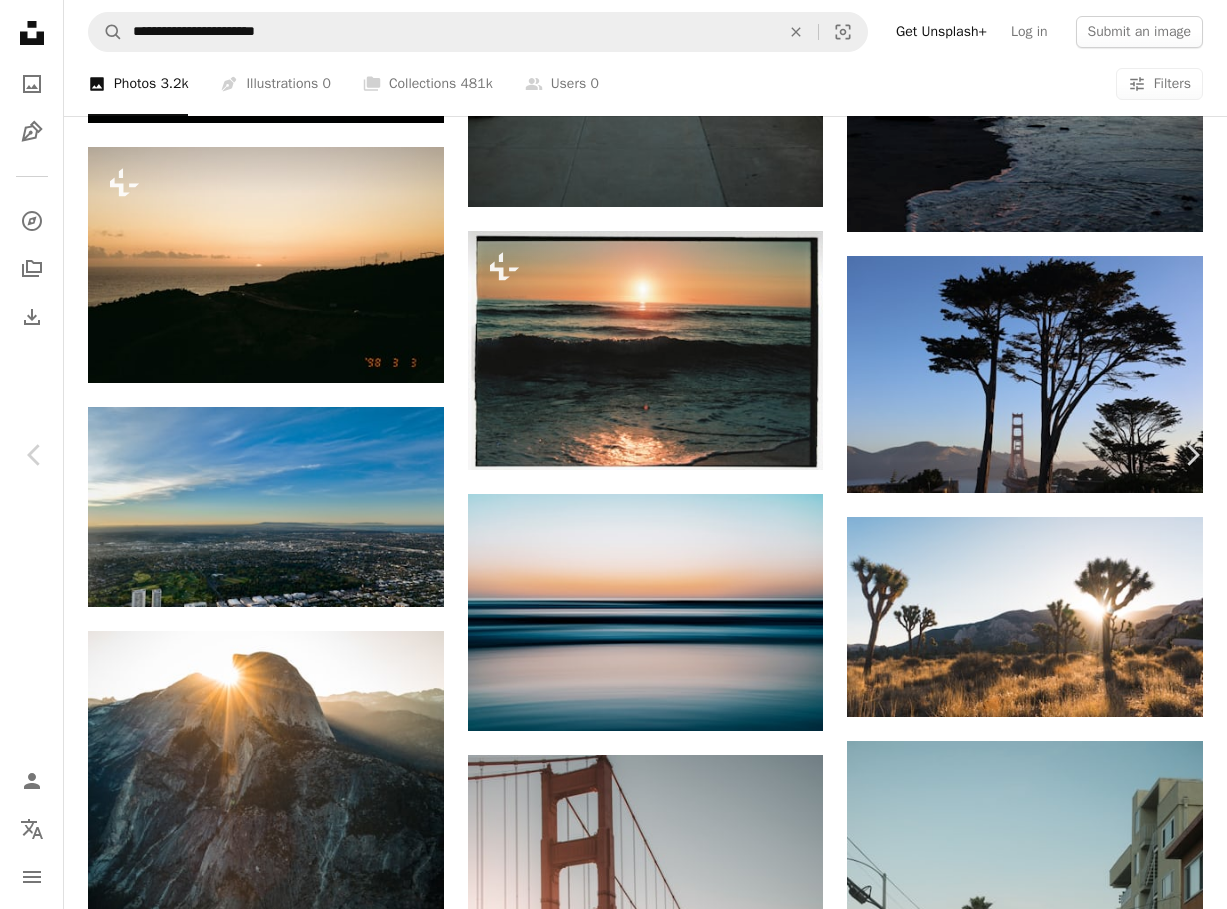 click at bounding box center (606, 5788) 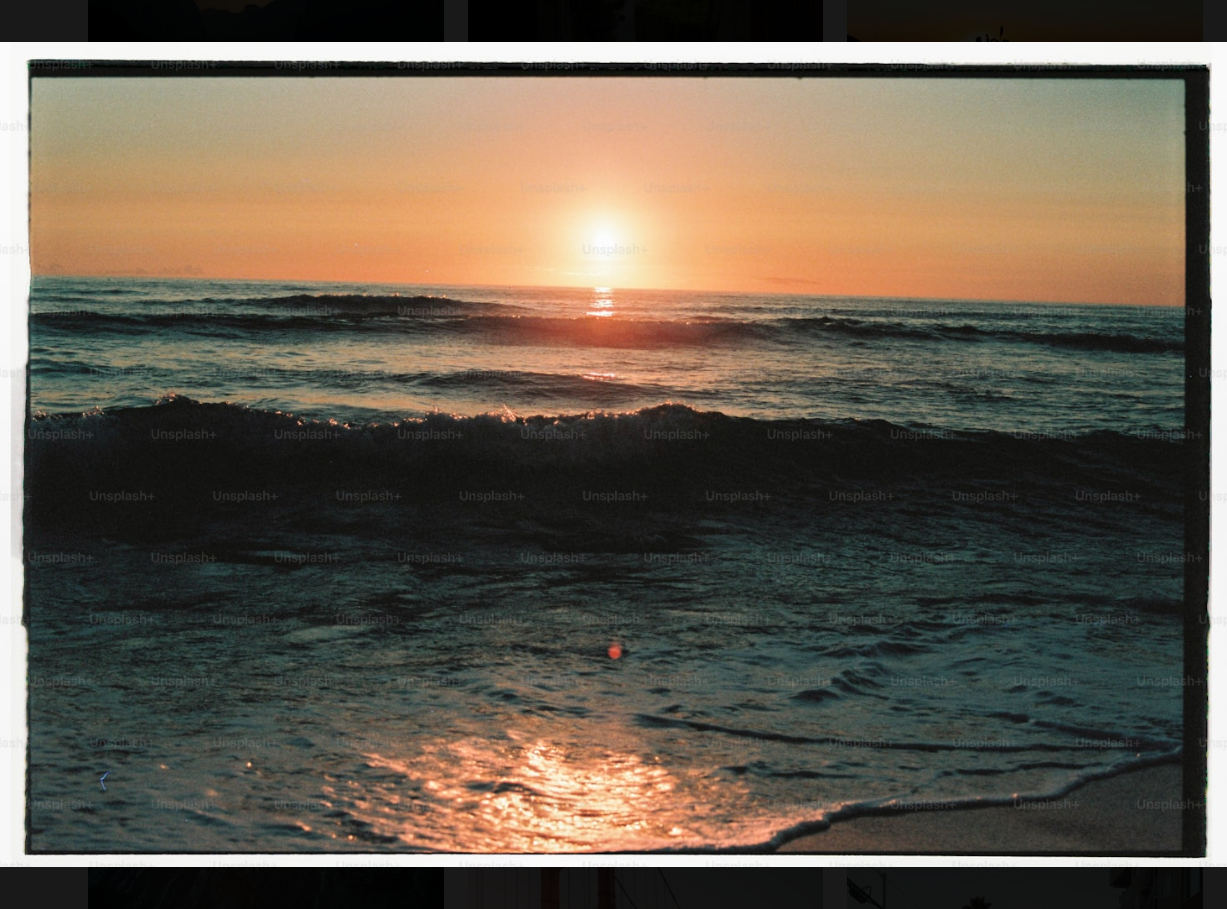 click at bounding box center [613, 454] 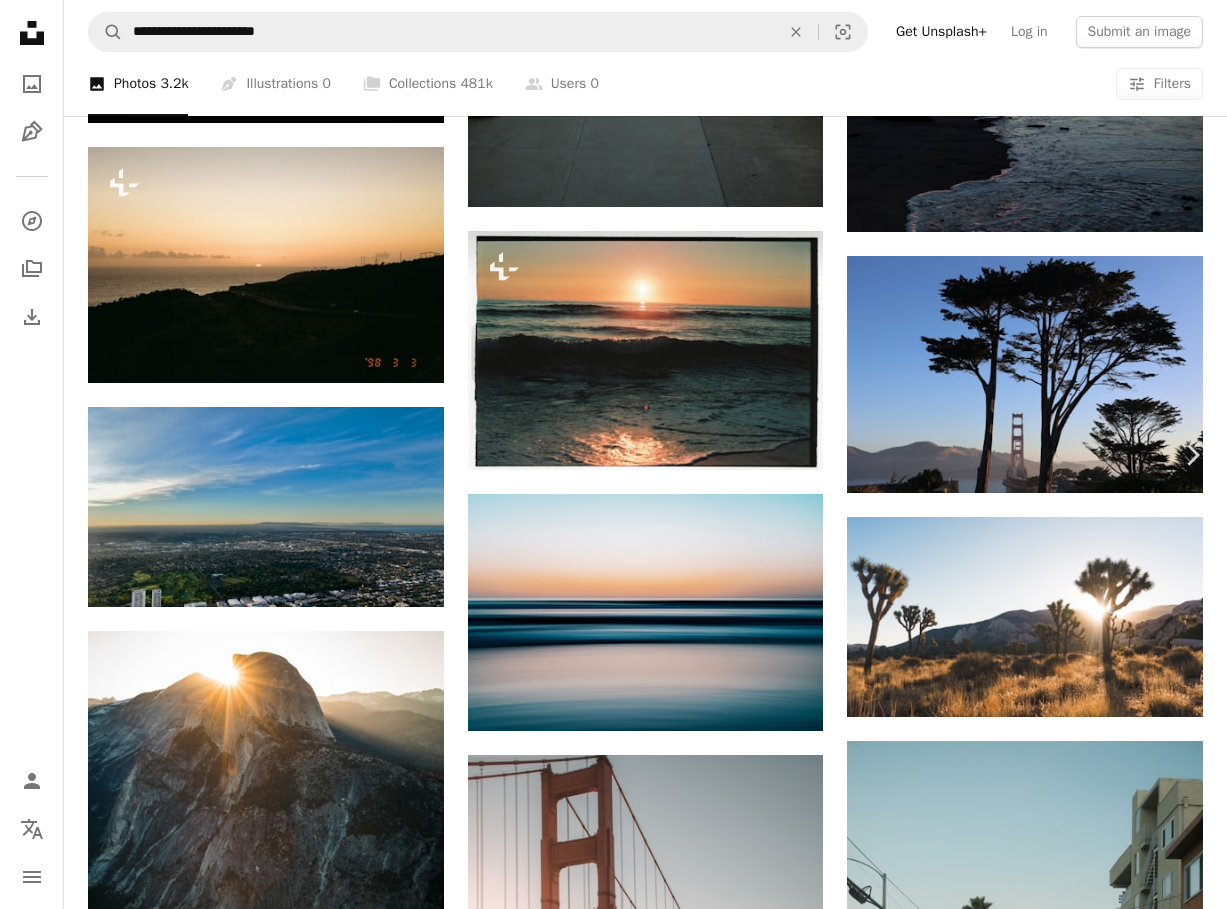 type 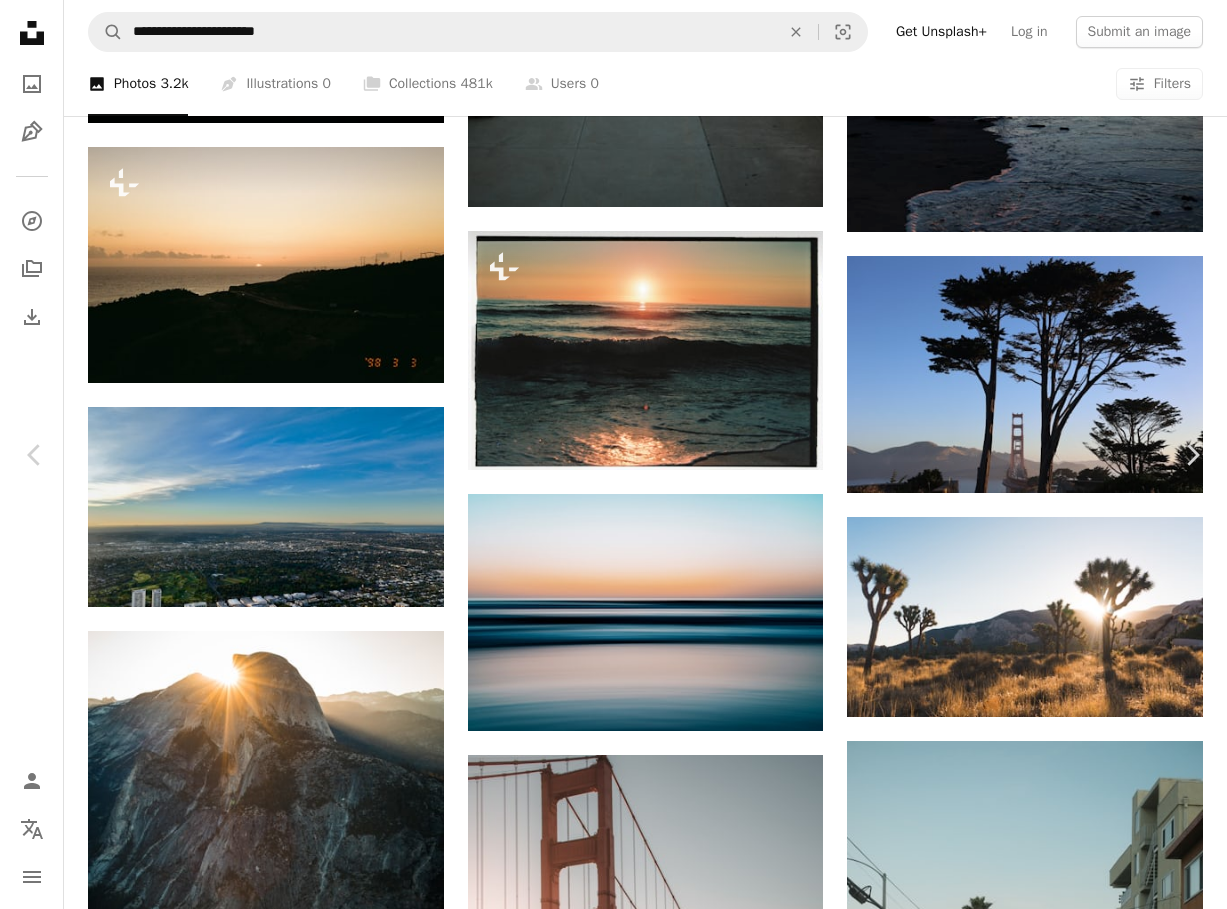 click on "[FIRST] [LAST] For Unsplash+ A heart A plus sign A lock Download" at bounding box center [606, 5404] 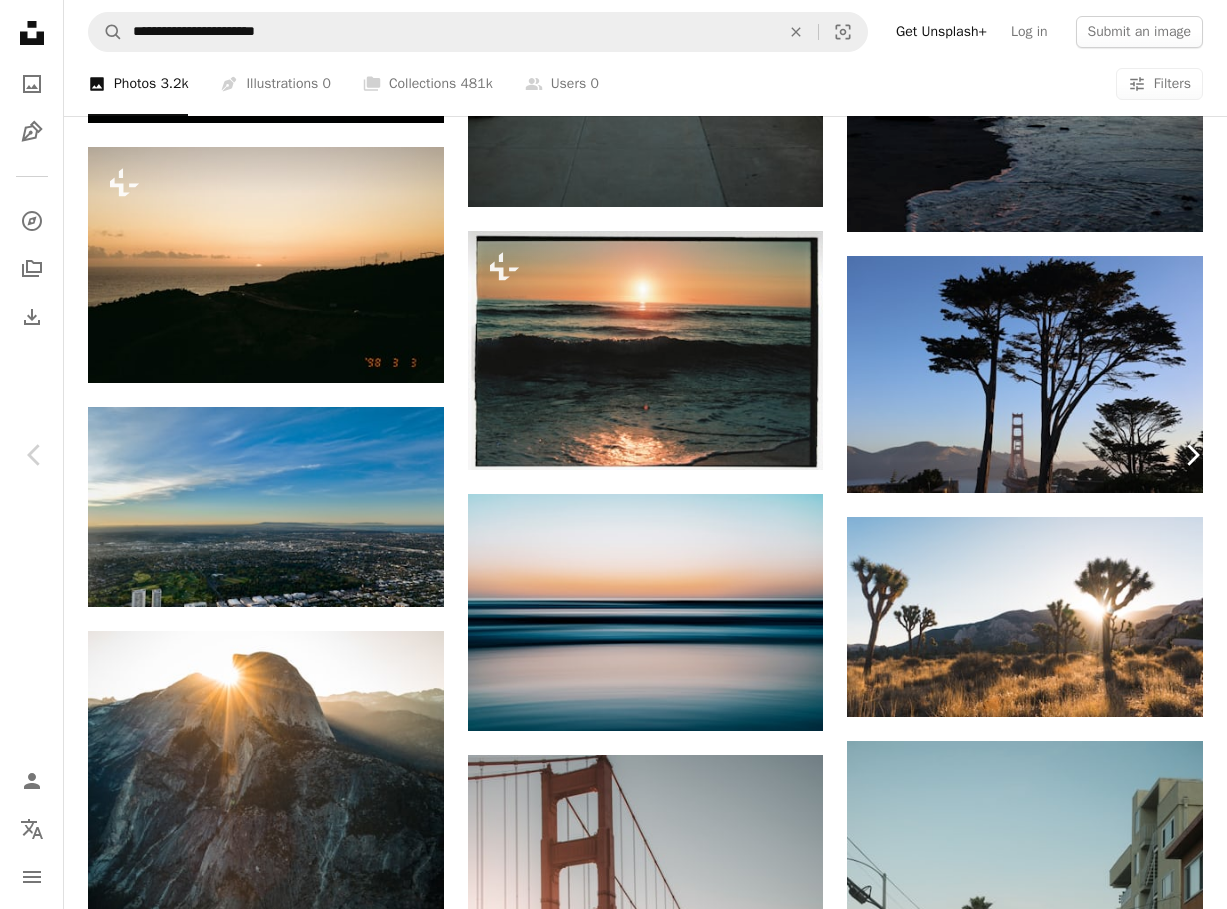 click 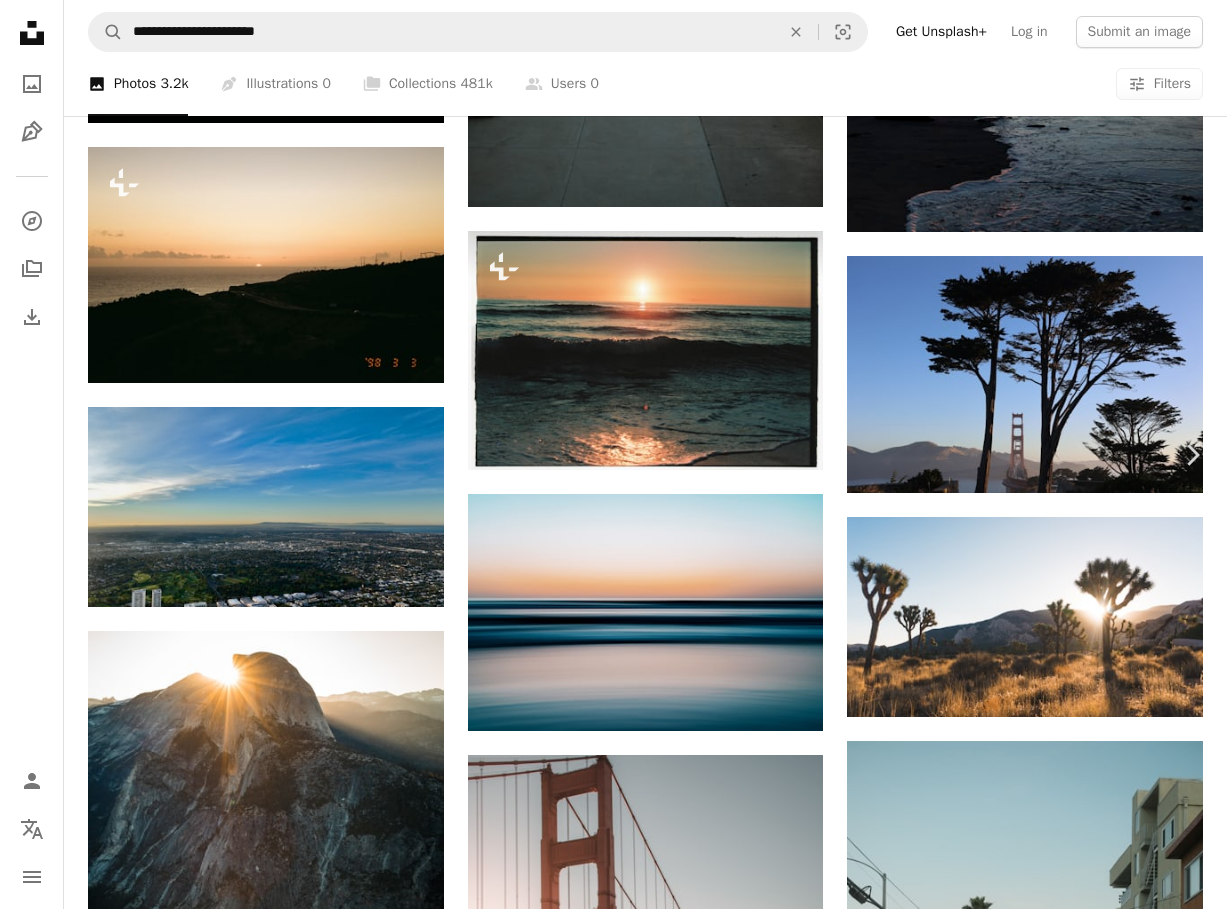 click on "Chevron left" 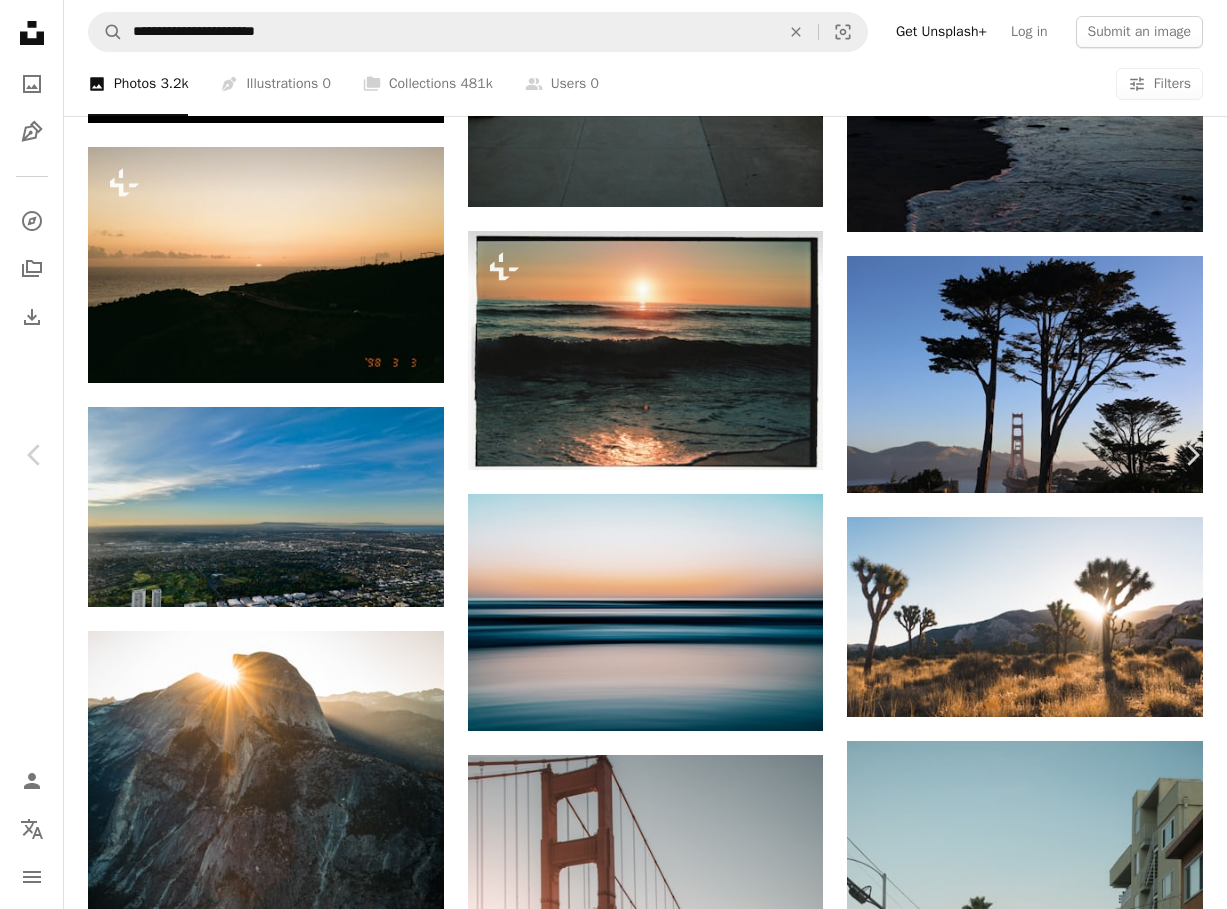 click on "A heart" at bounding box center [938, 5404] 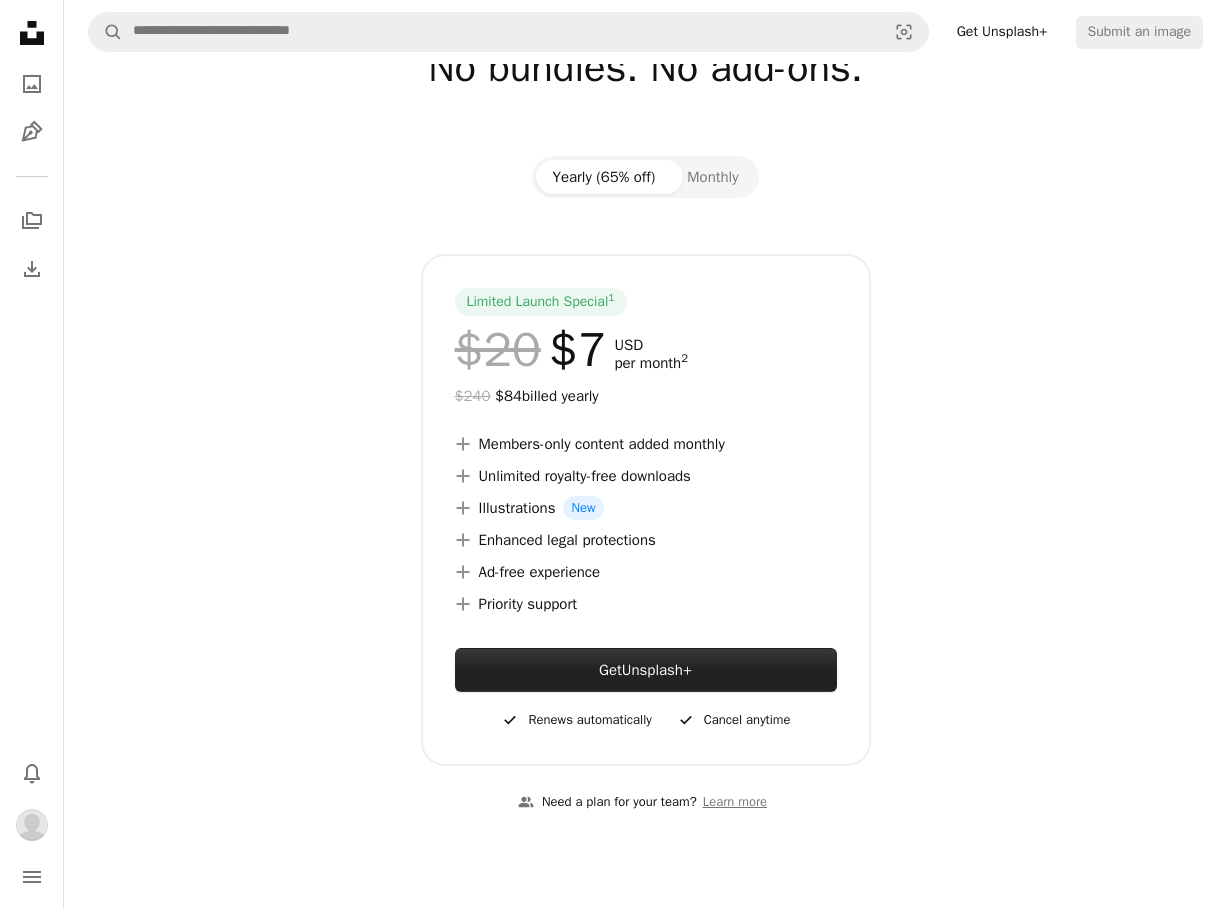scroll, scrollTop: 176, scrollLeft: 0, axis: vertical 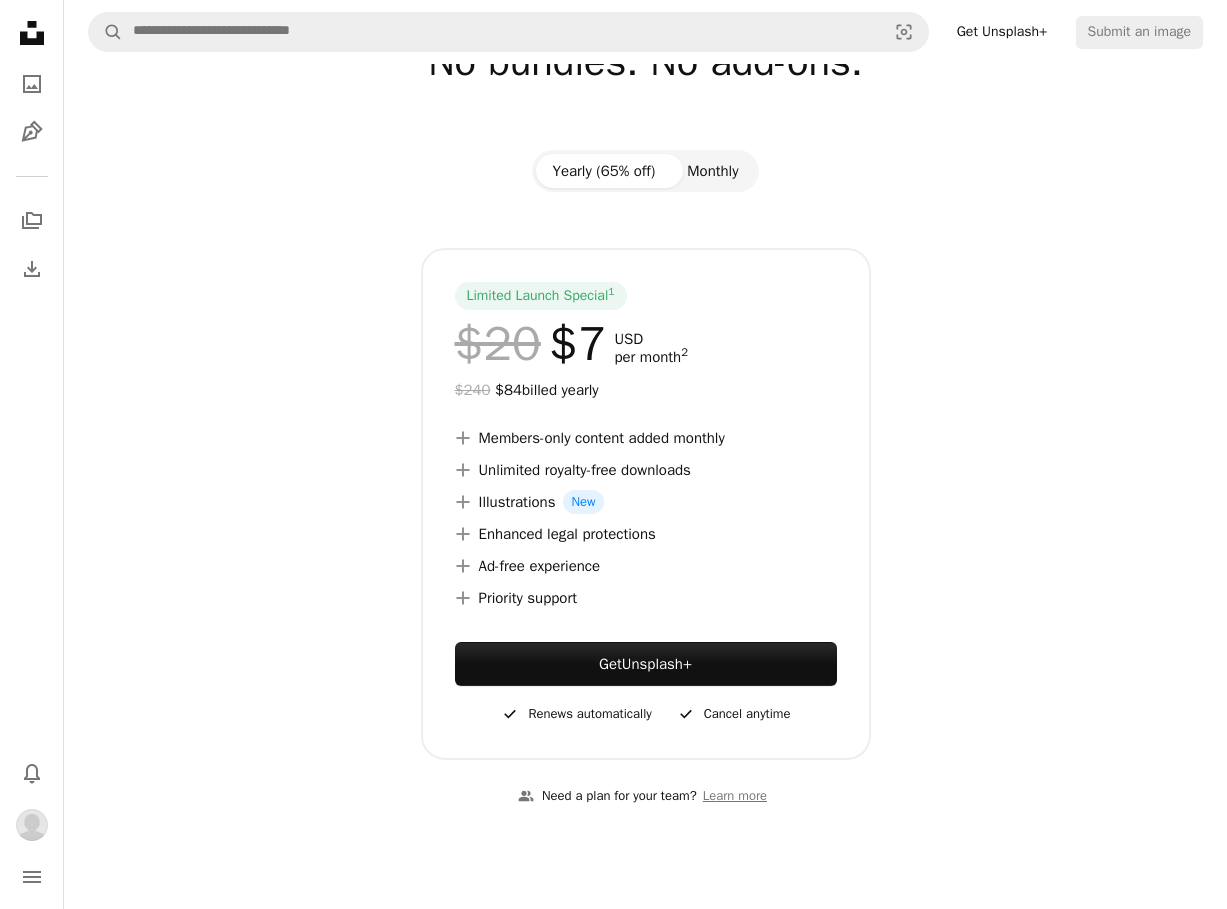 click on "Monthly" at bounding box center [712, 171] 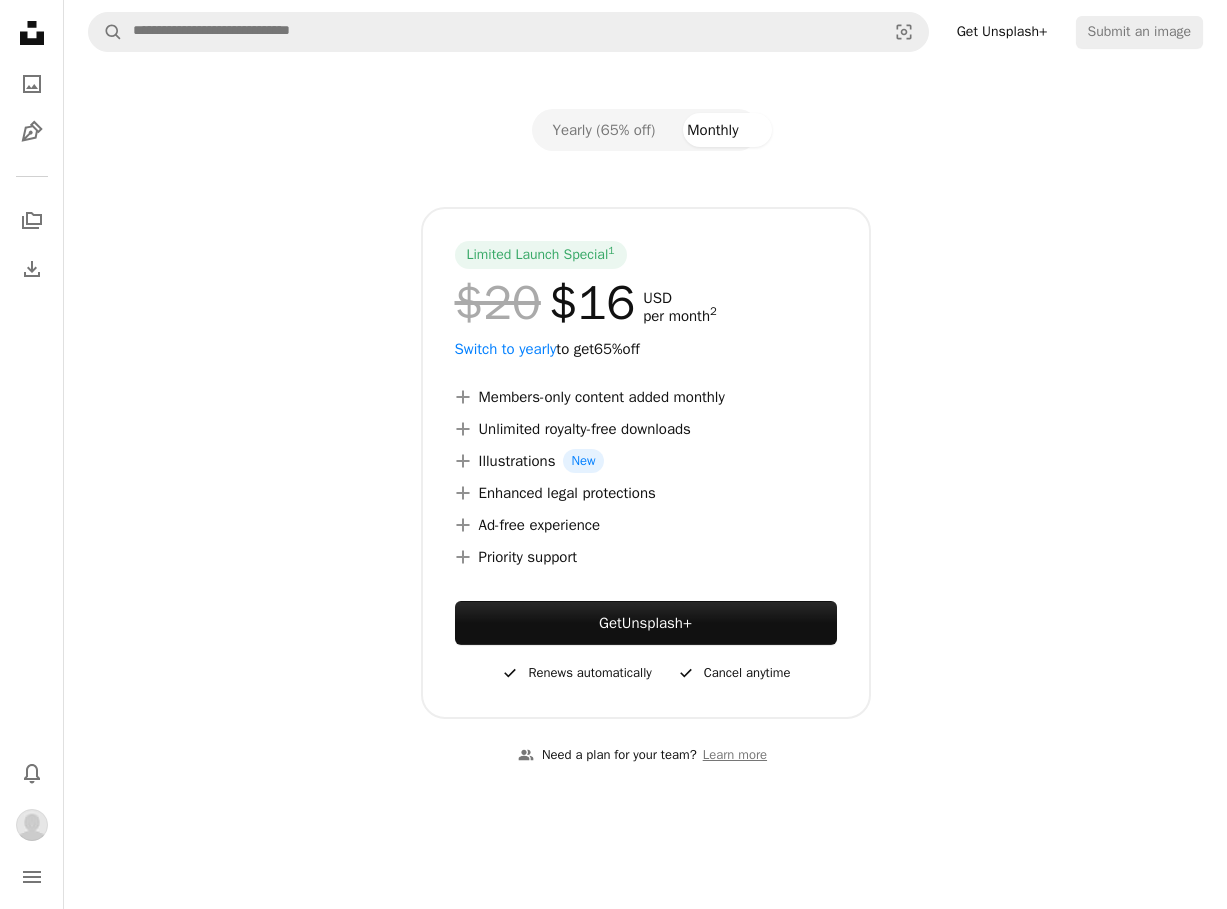 scroll, scrollTop: 0, scrollLeft: 0, axis: both 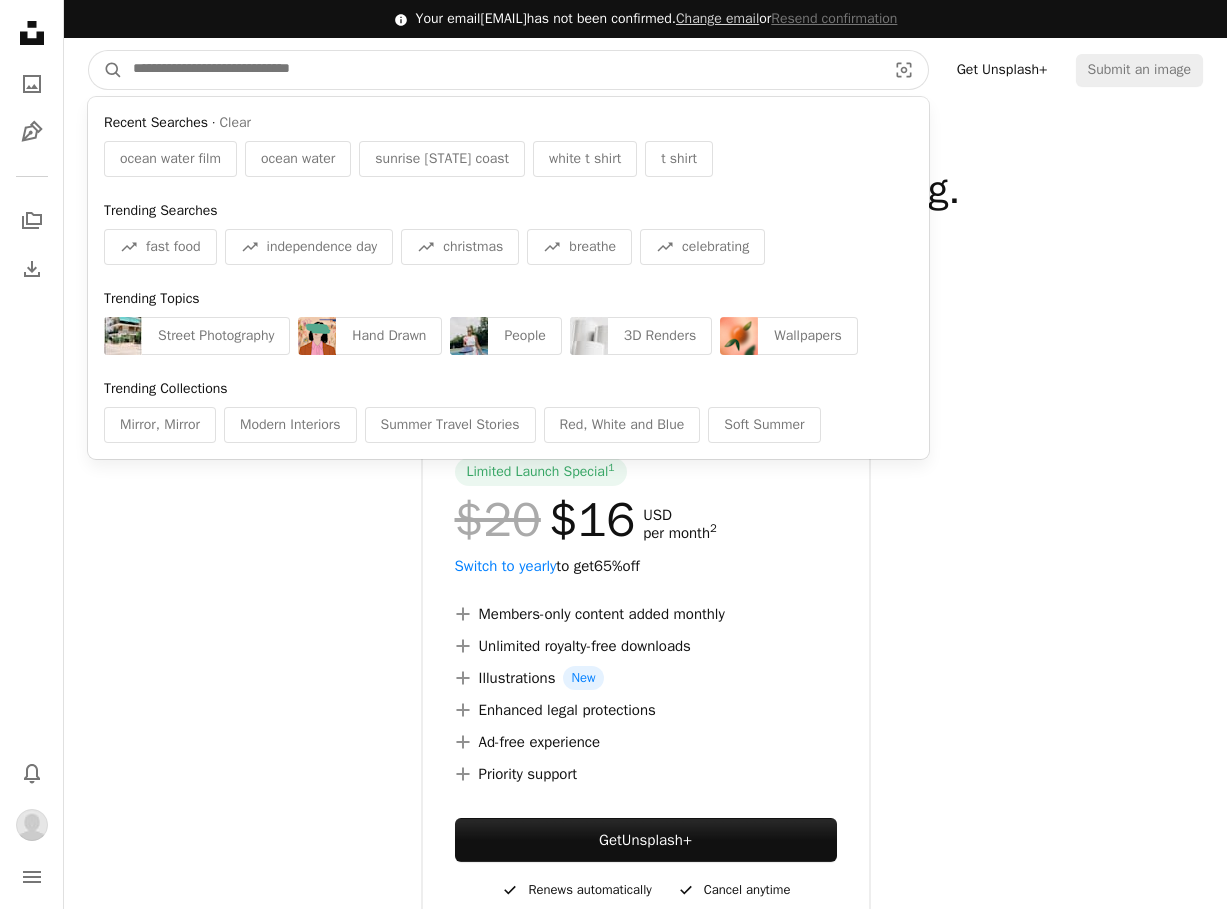 click at bounding box center (501, 70) 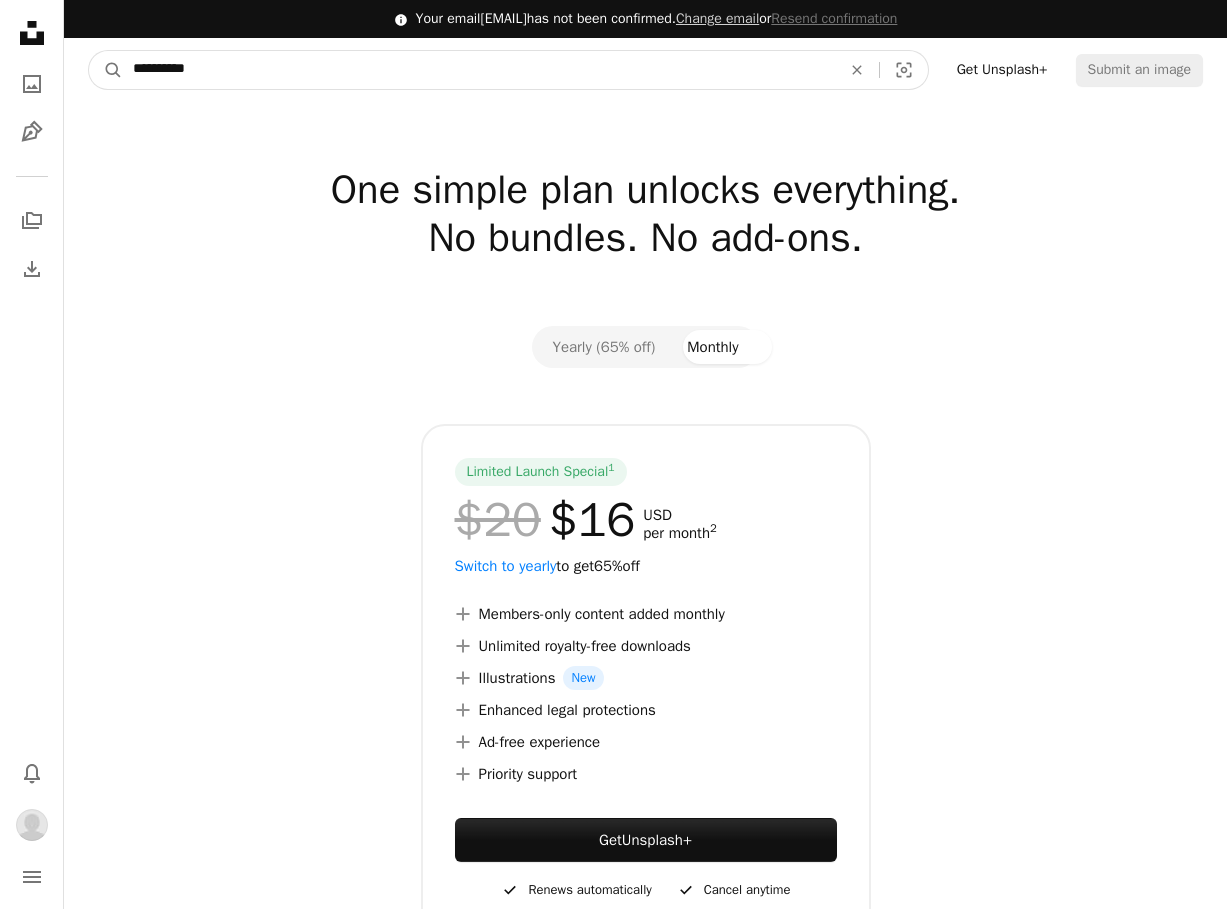 type on "**********" 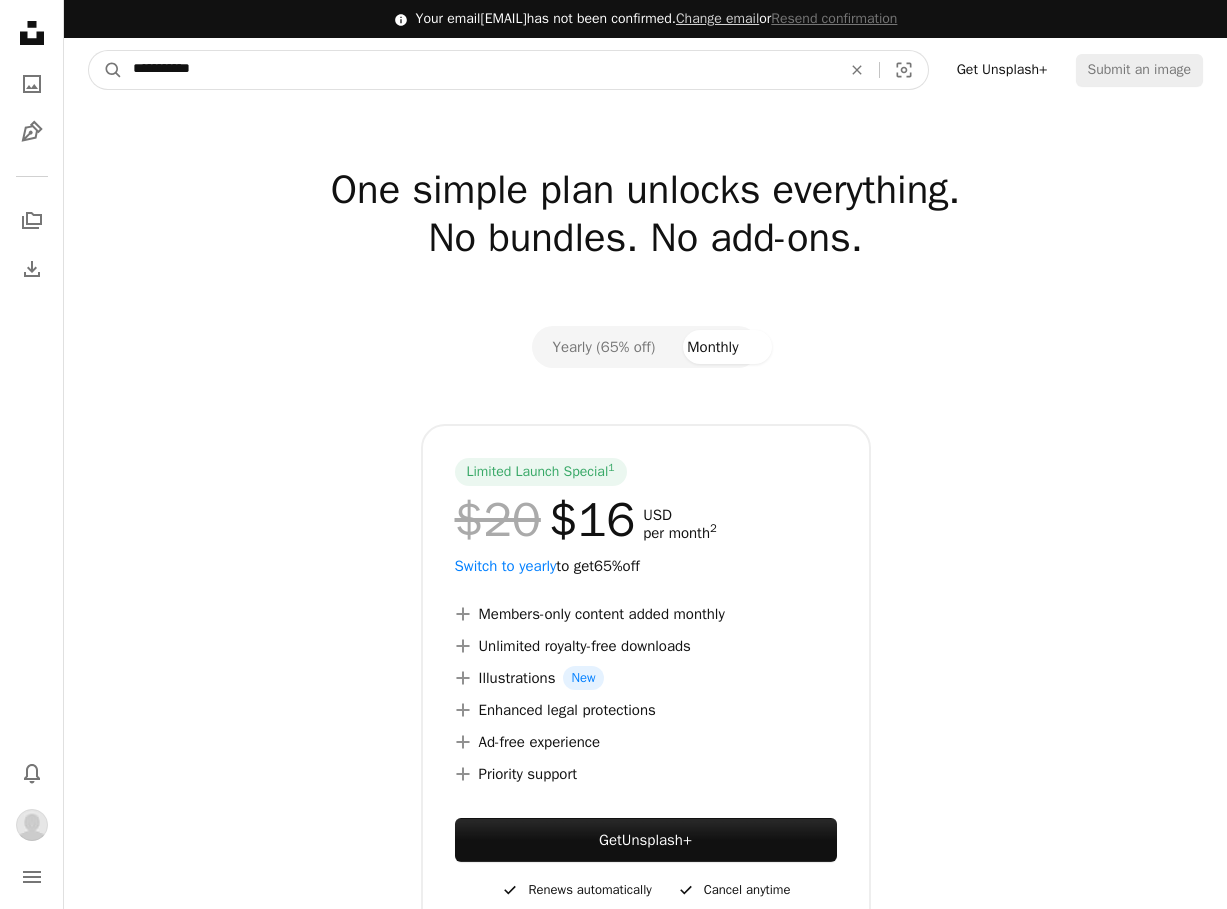 click on "A magnifying glass" at bounding box center (106, 70) 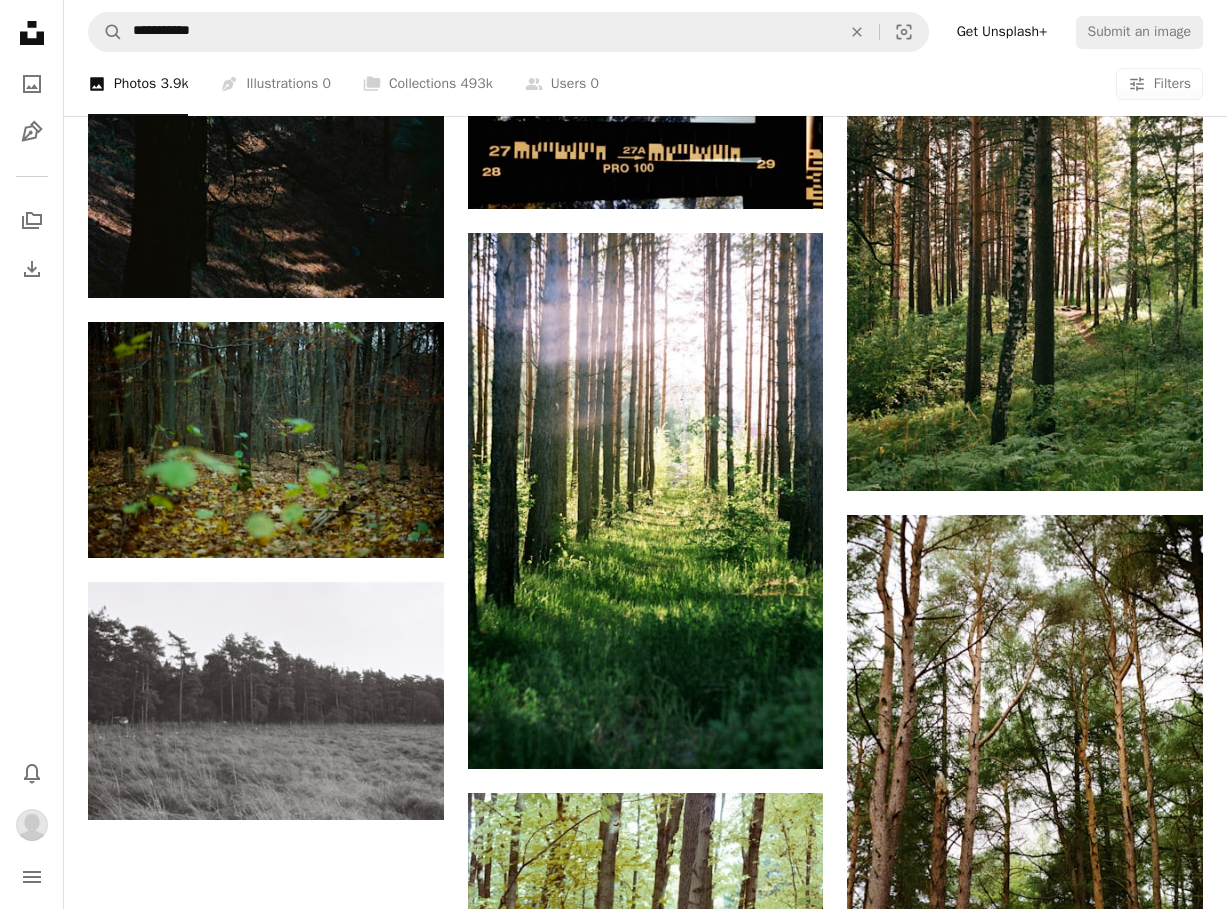 scroll, scrollTop: 2159, scrollLeft: 0, axis: vertical 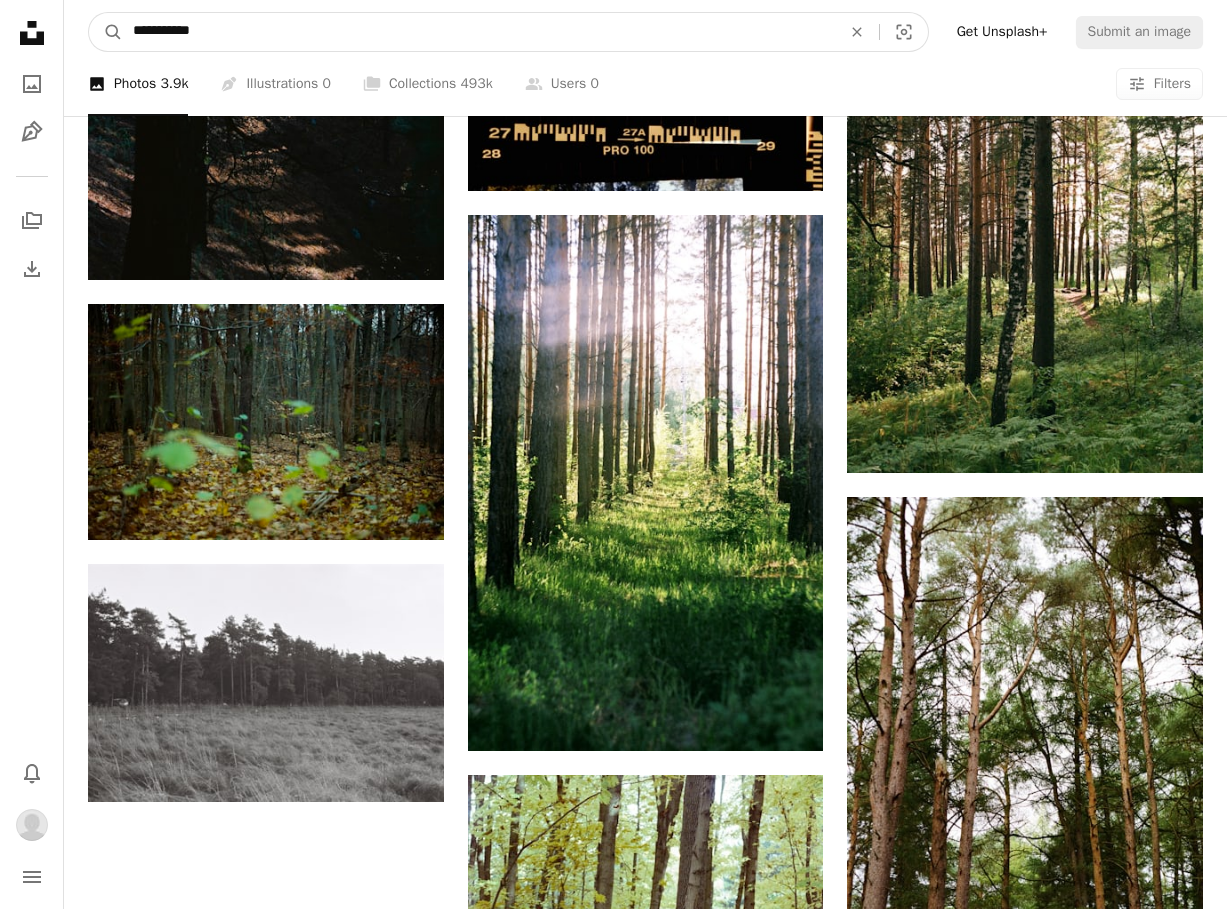 click on "**********" at bounding box center (479, 32) 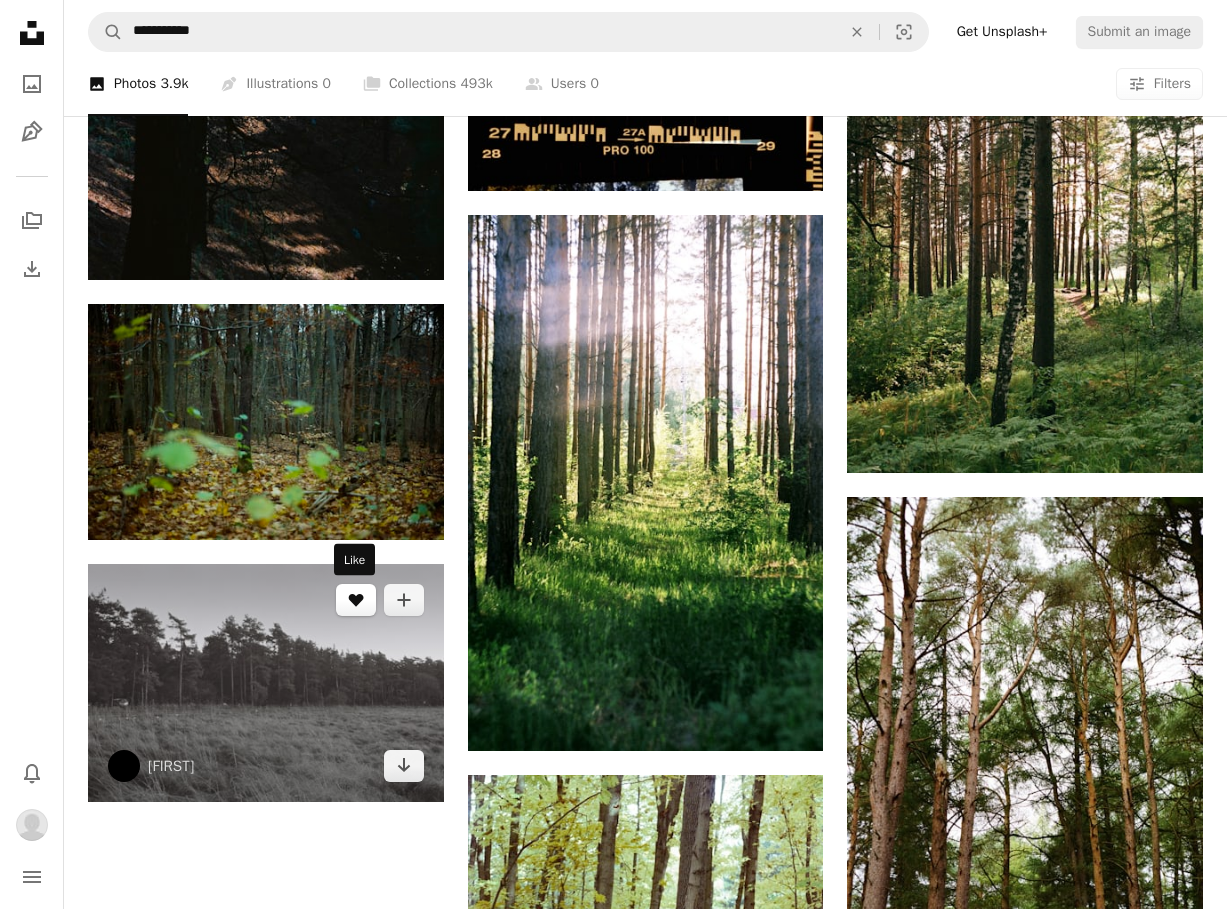 click on "A heart" at bounding box center [356, 600] 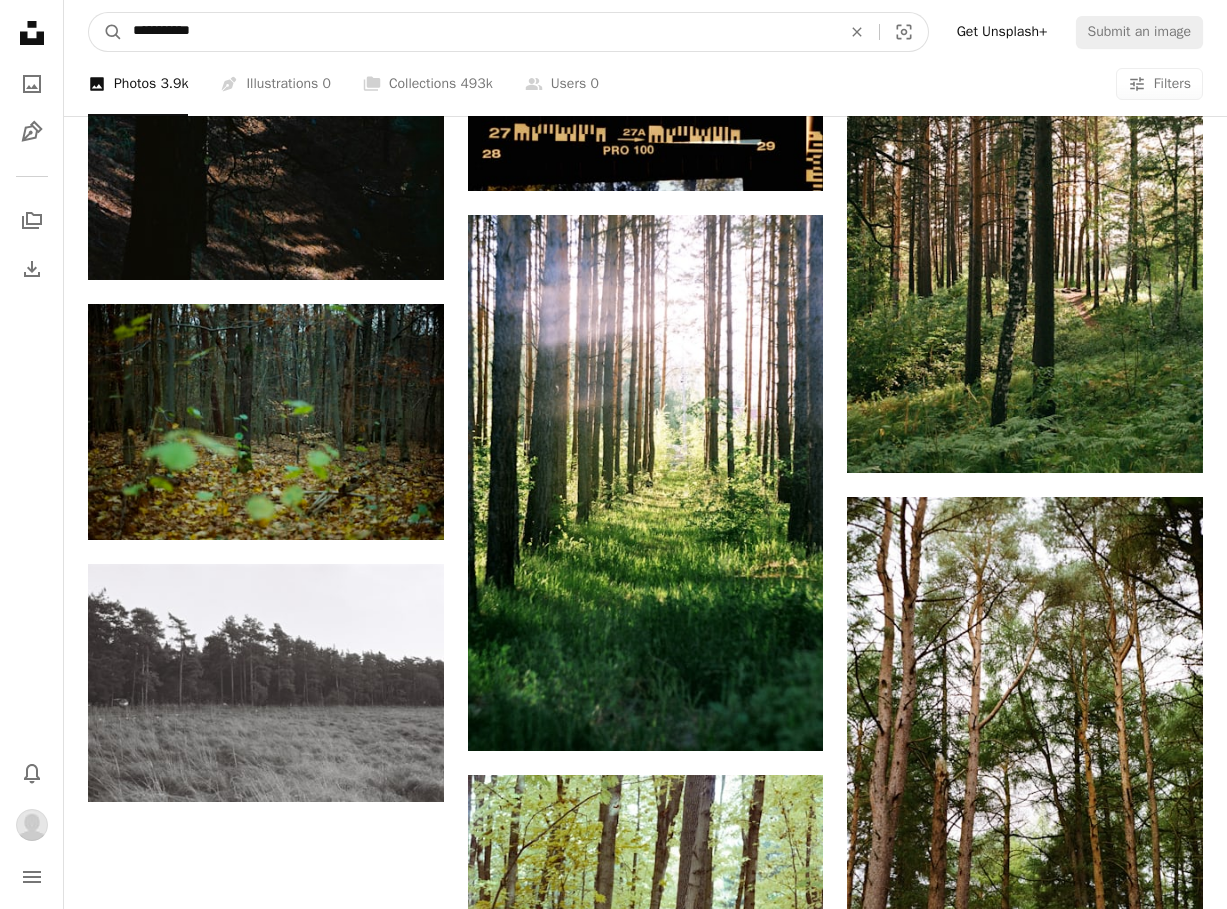 click on "**********" at bounding box center [479, 32] 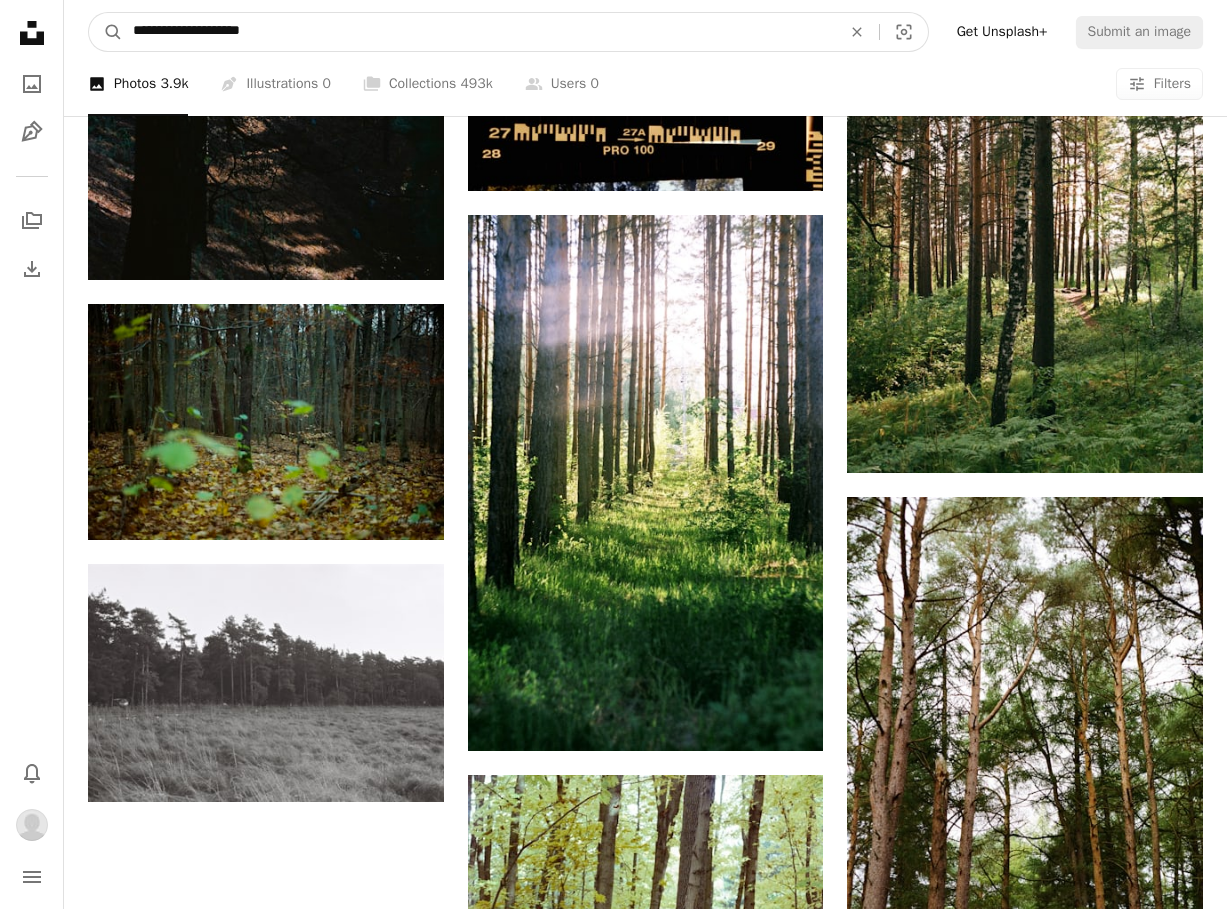type on "**********" 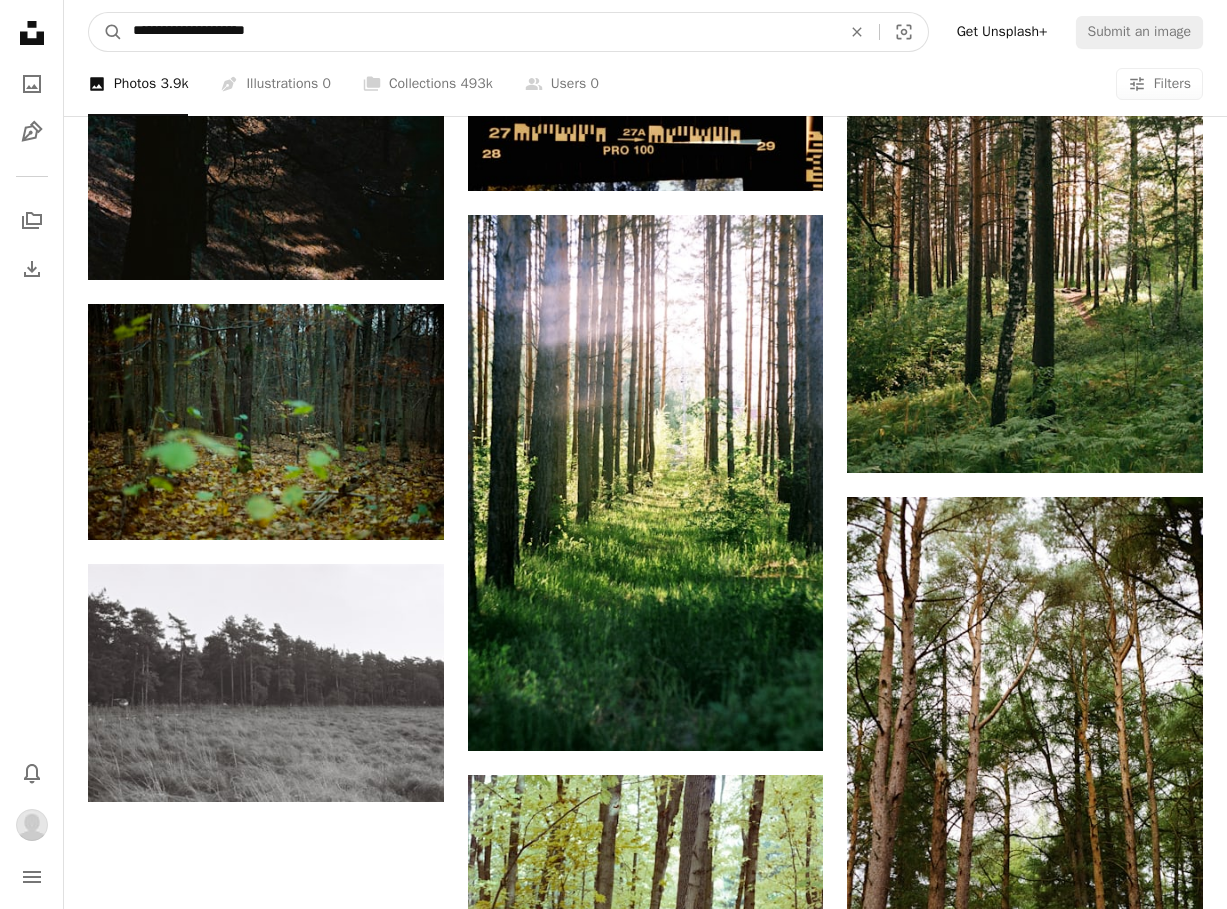 click on "A magnifying glass" at bounding box center (106, 32) 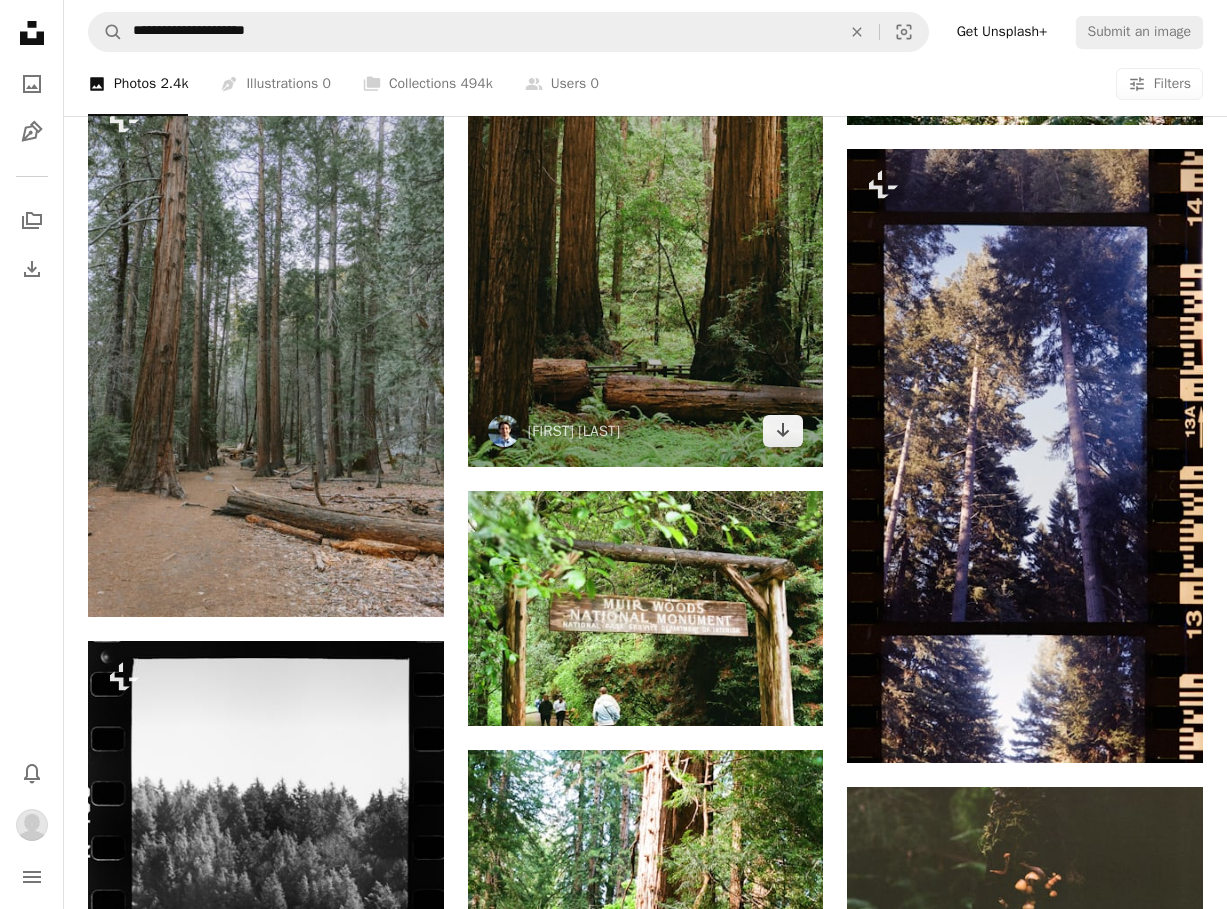 scroll, scrollTop: 2464, scrollLeft: 0, axis: vertical 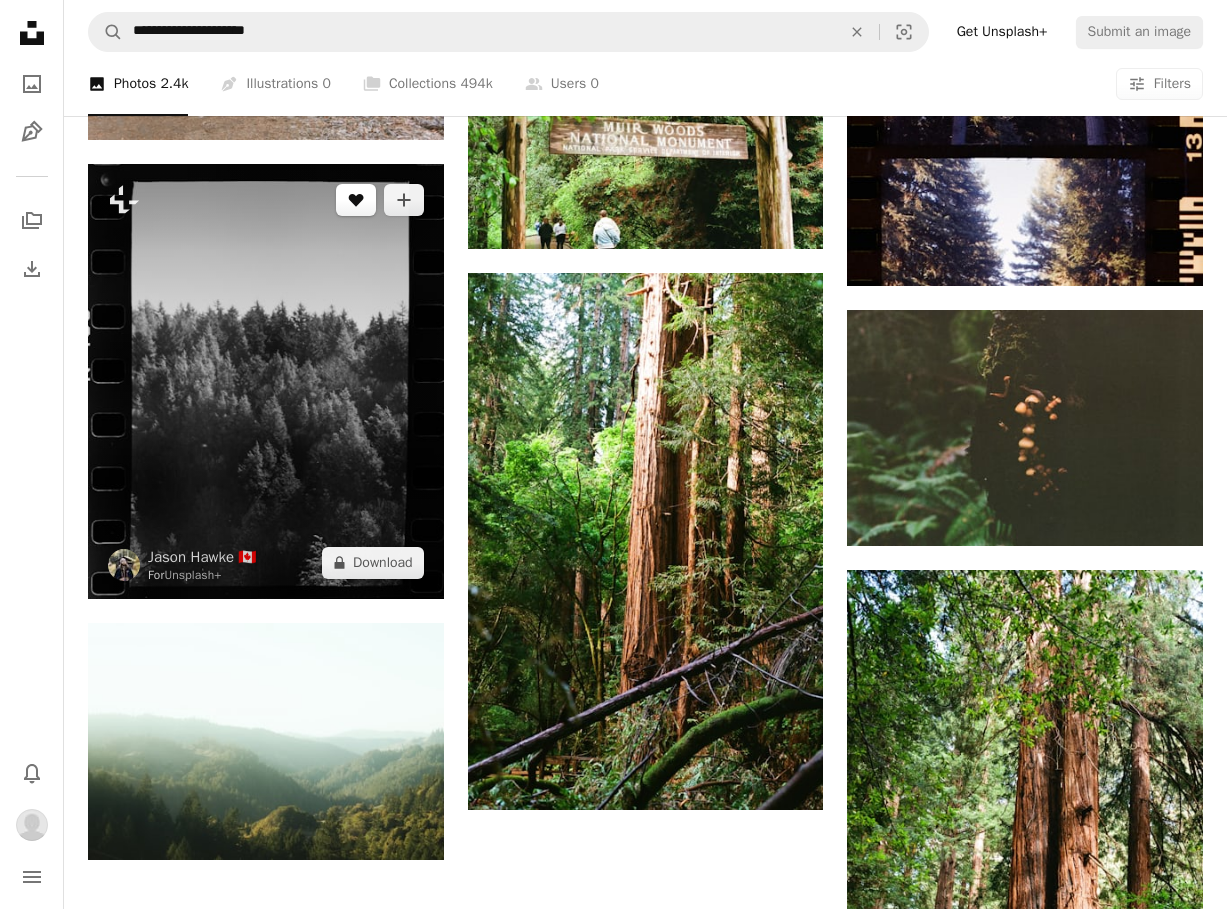 click on "A heart" at bounding box center [356, 200] 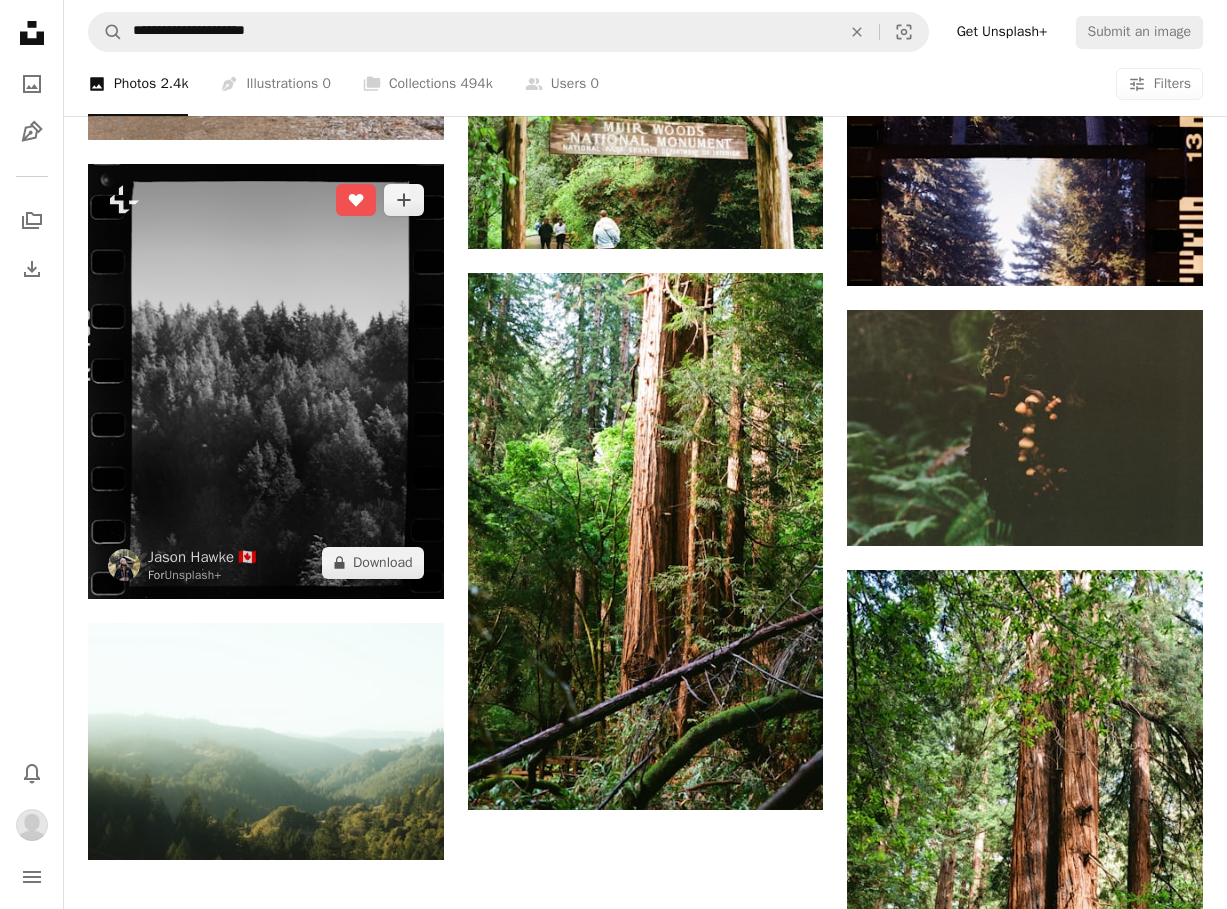 click at bounding box center (266, 381) 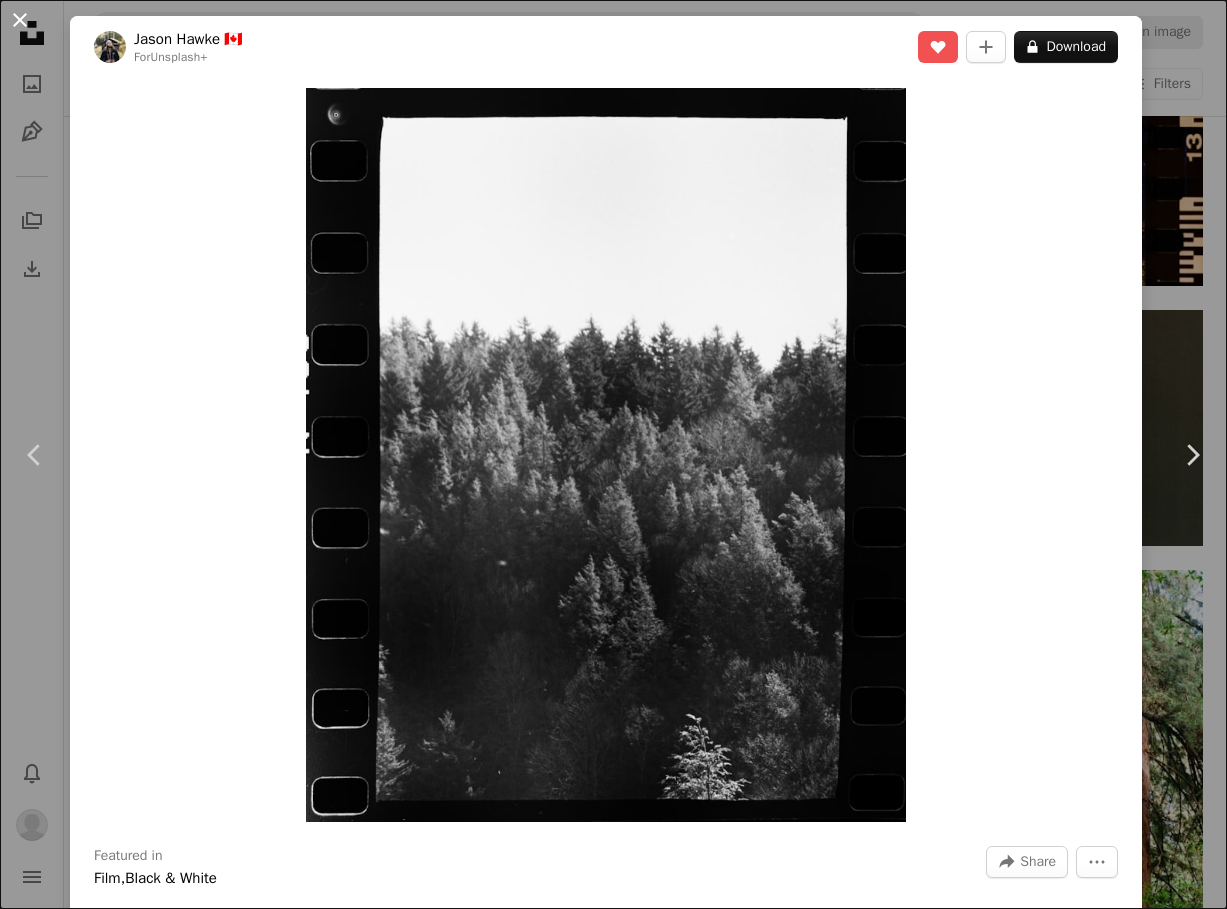click on "An X shape" at bounding box center [20, 20] 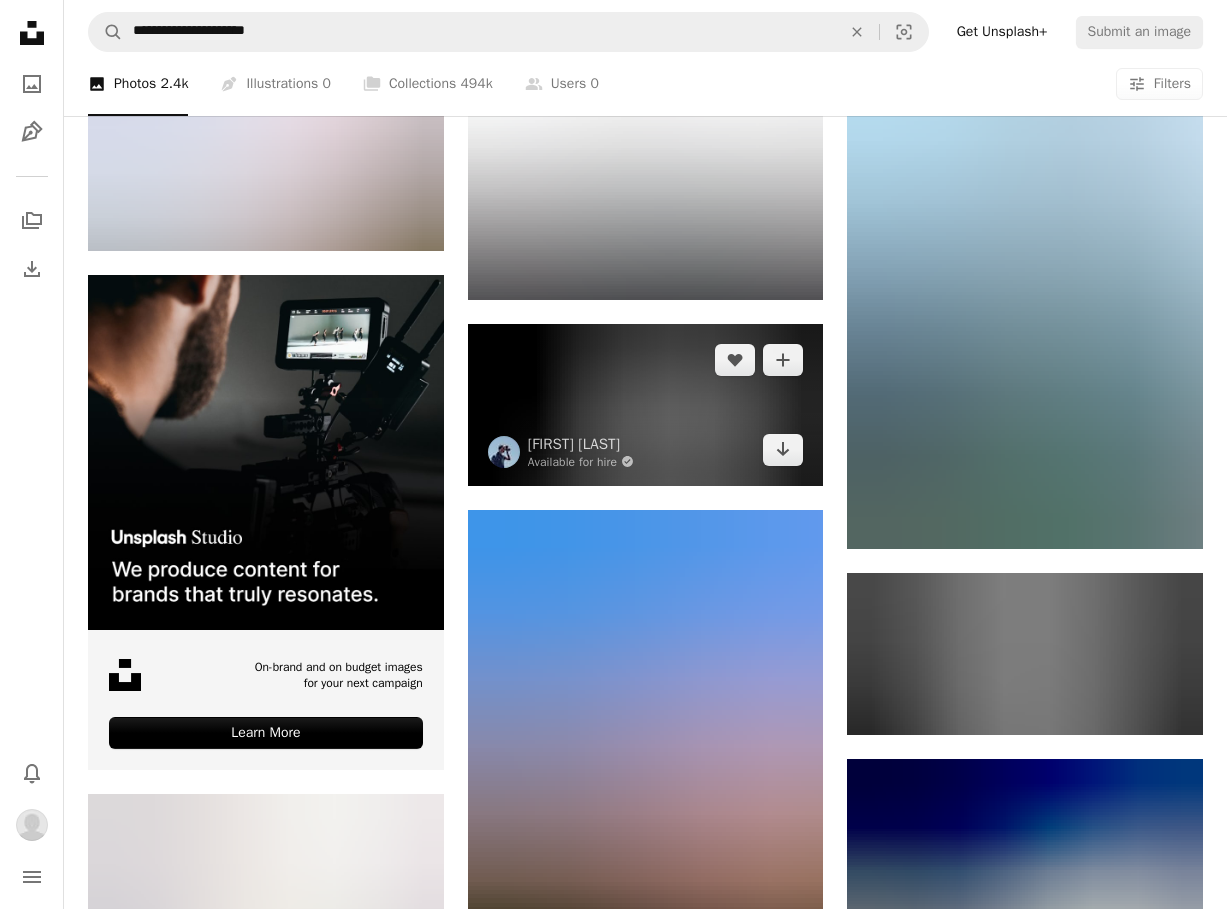 scroll, scrollTop: 4114, scrollLeft: 0, axis: vertical 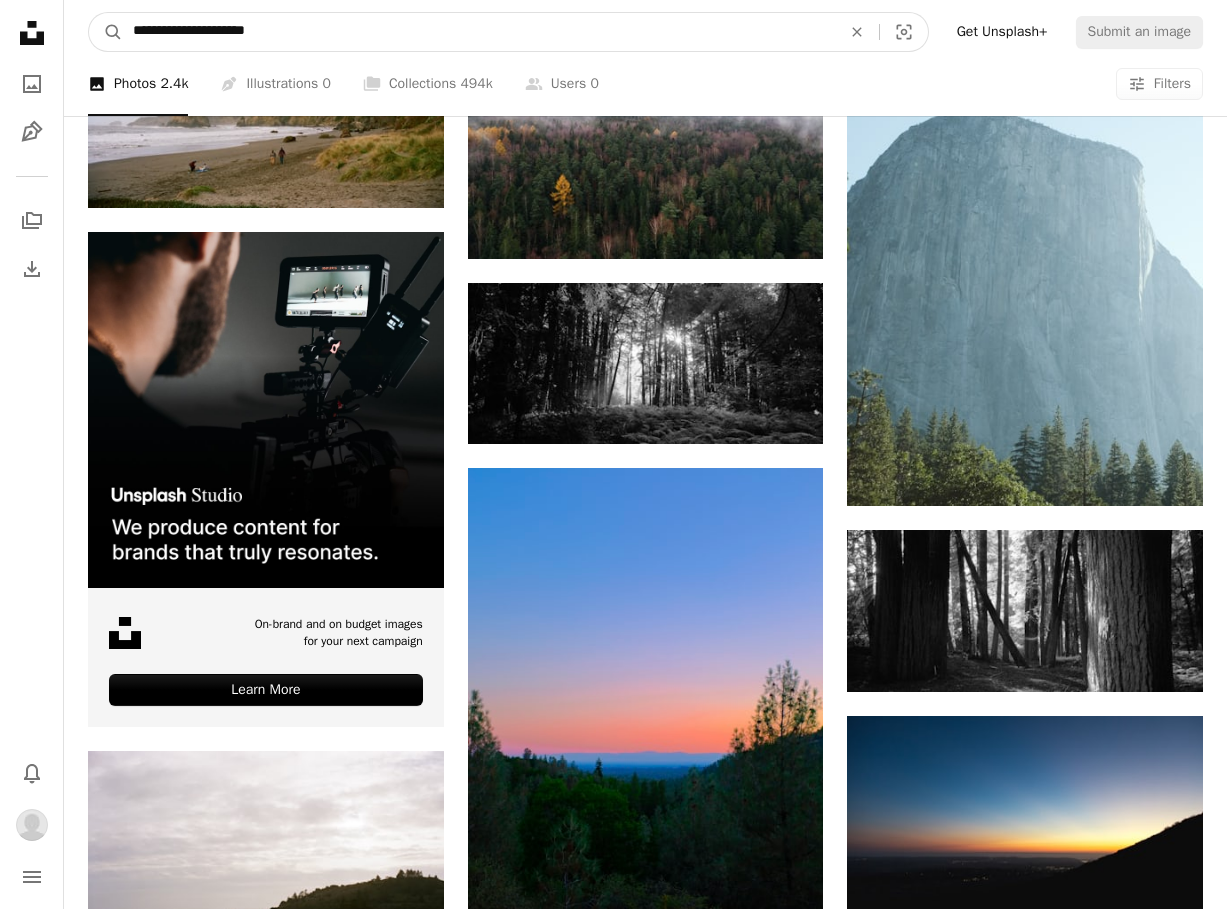 click on "**********" at bounding box center (479, 32) 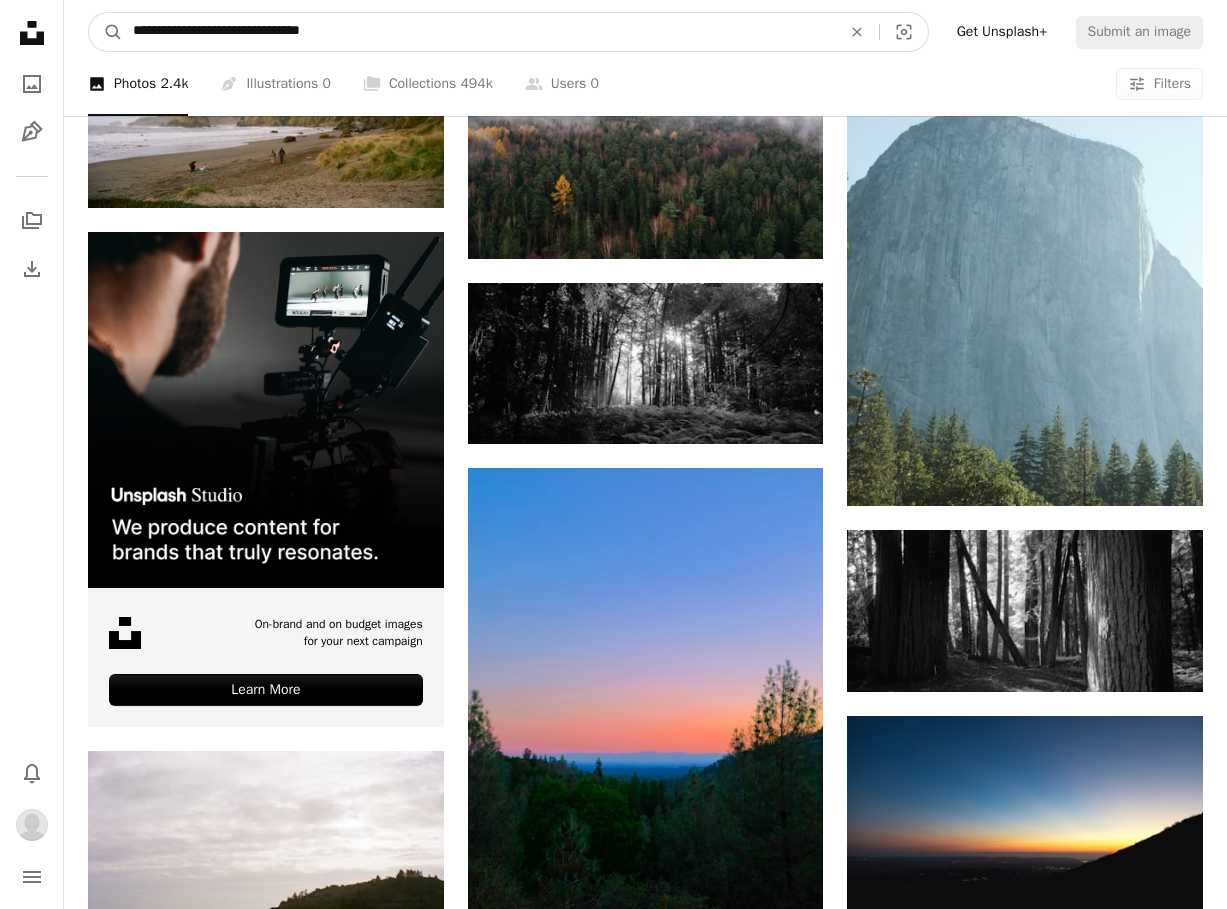 type on "**********" 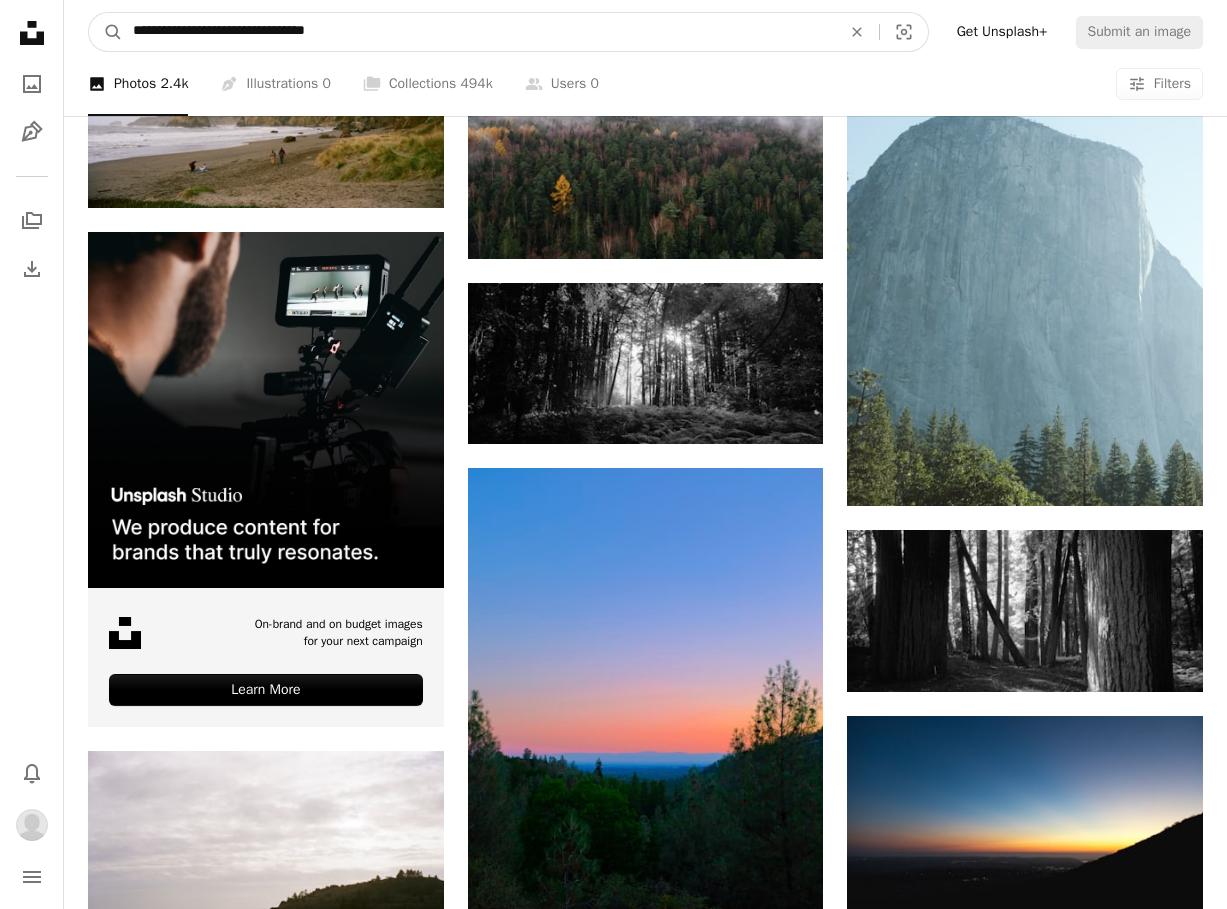 click on "A magnifying glass" at bounding box center [106, 32] 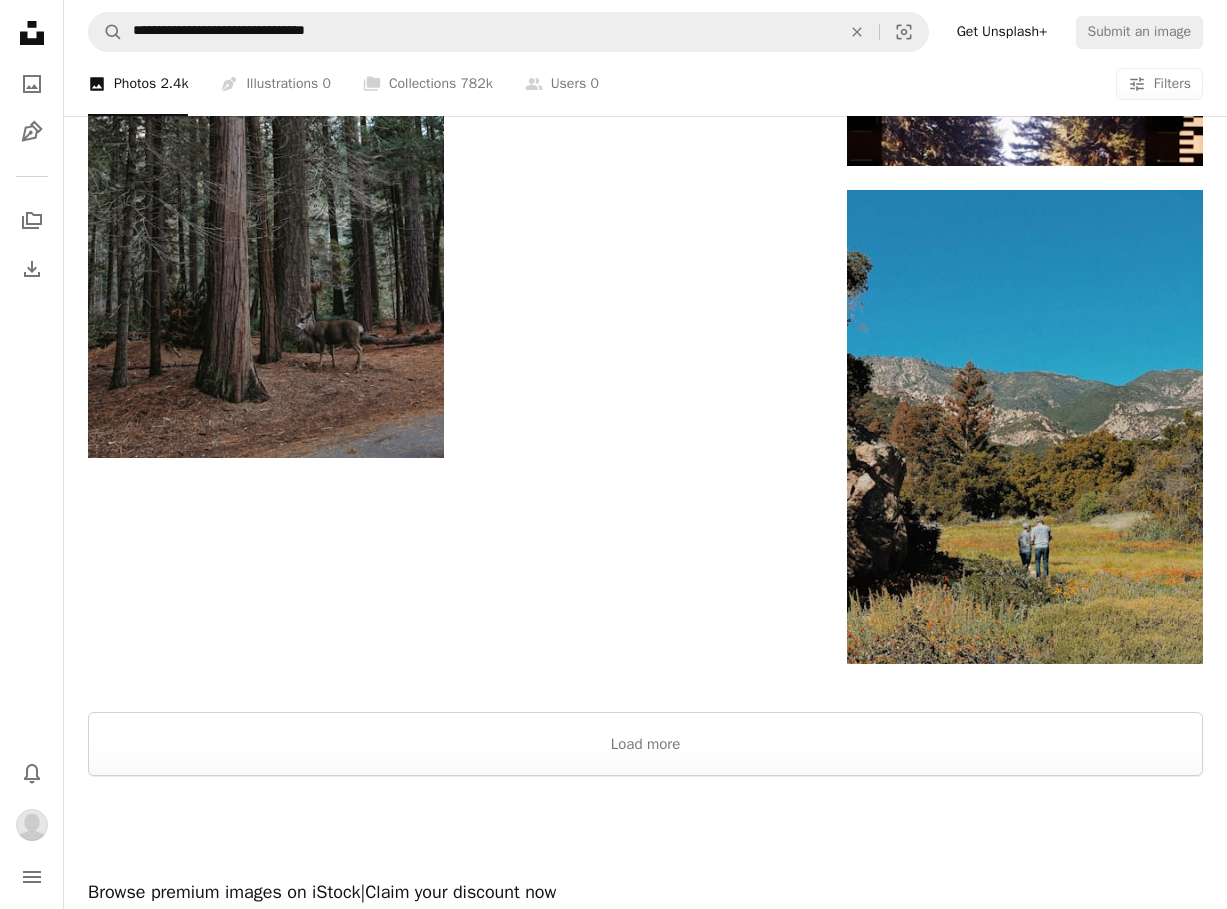scroll, scrollTop: 3088, scrollLeft: 0, axis: vertical 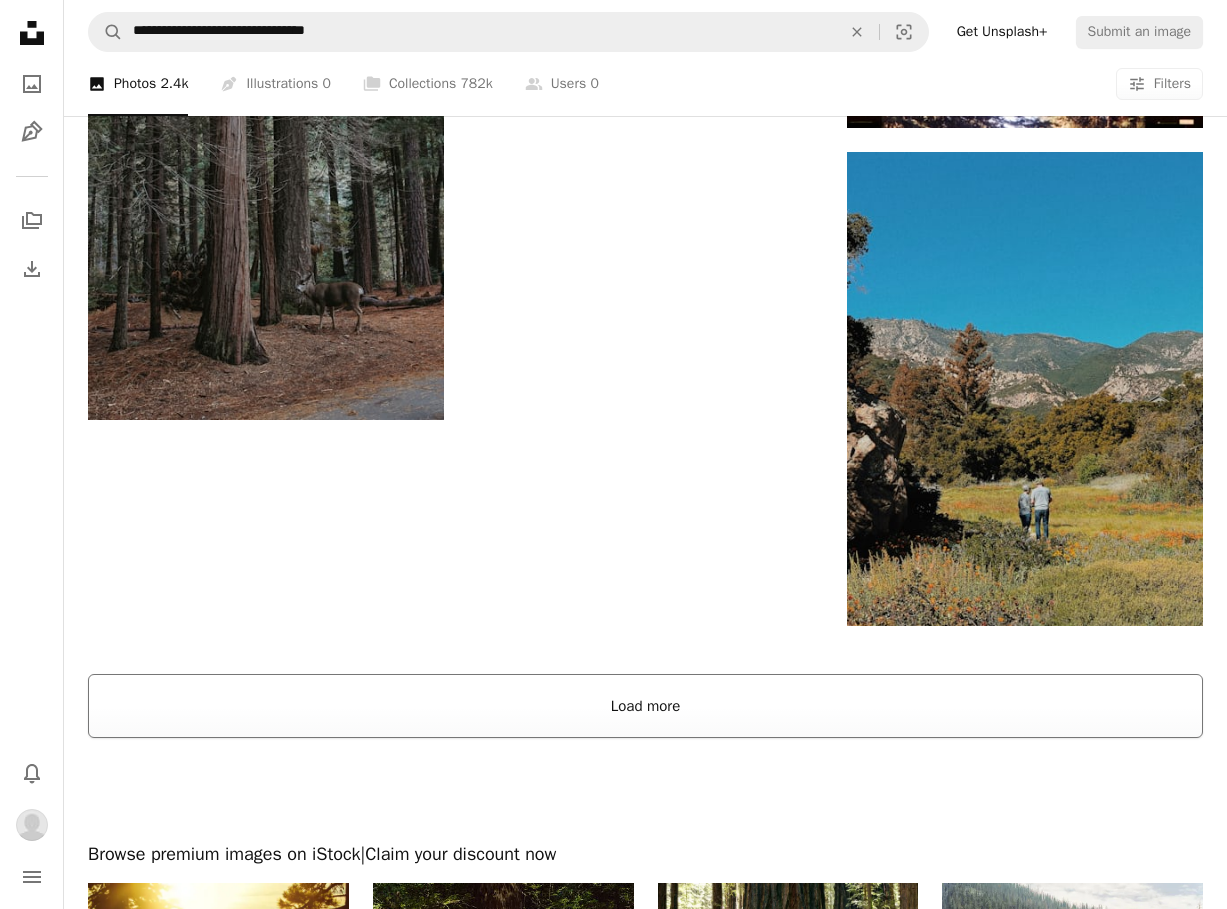 click on "Load more" at bounding box center (645, 706) 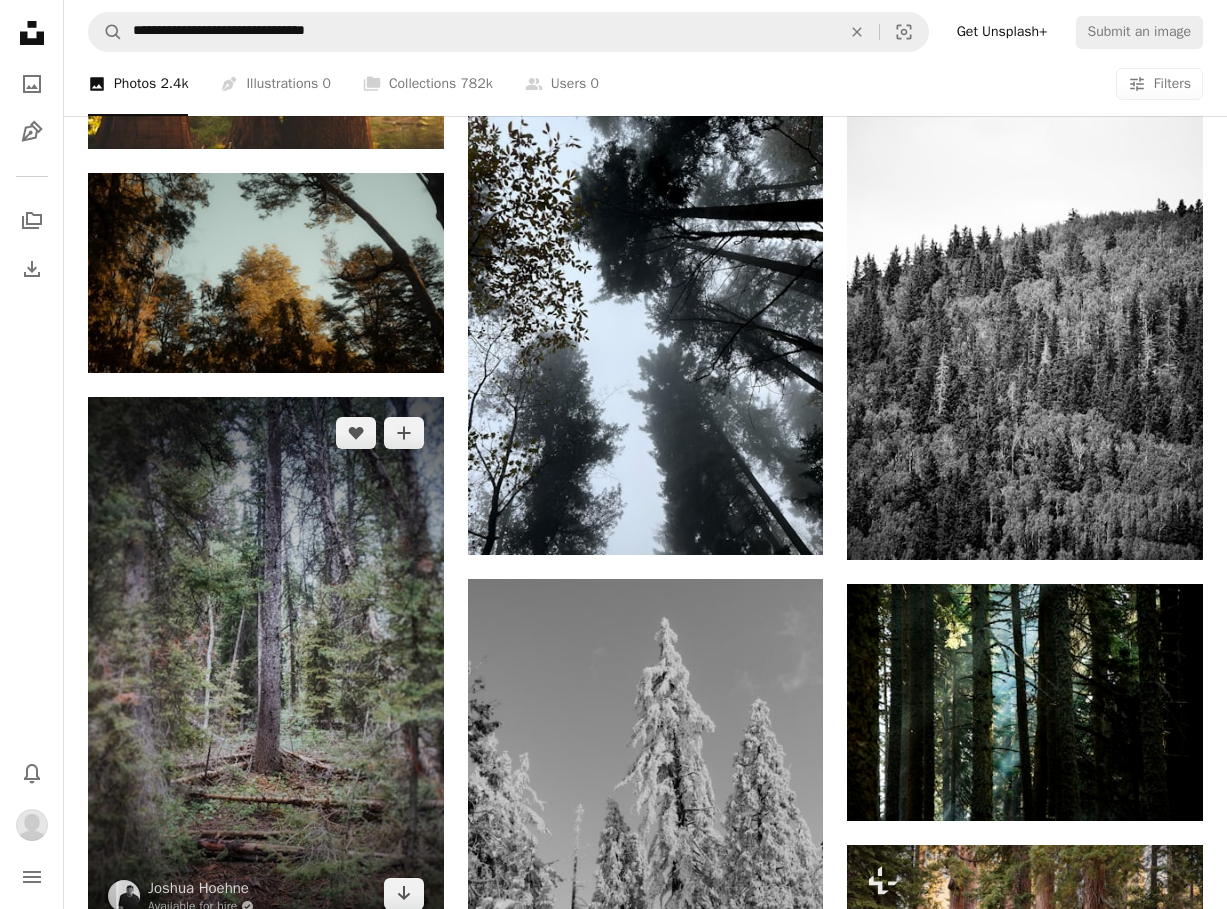 scroll, scrollTop: 7648, scrollLeft: 0, axis: vertical 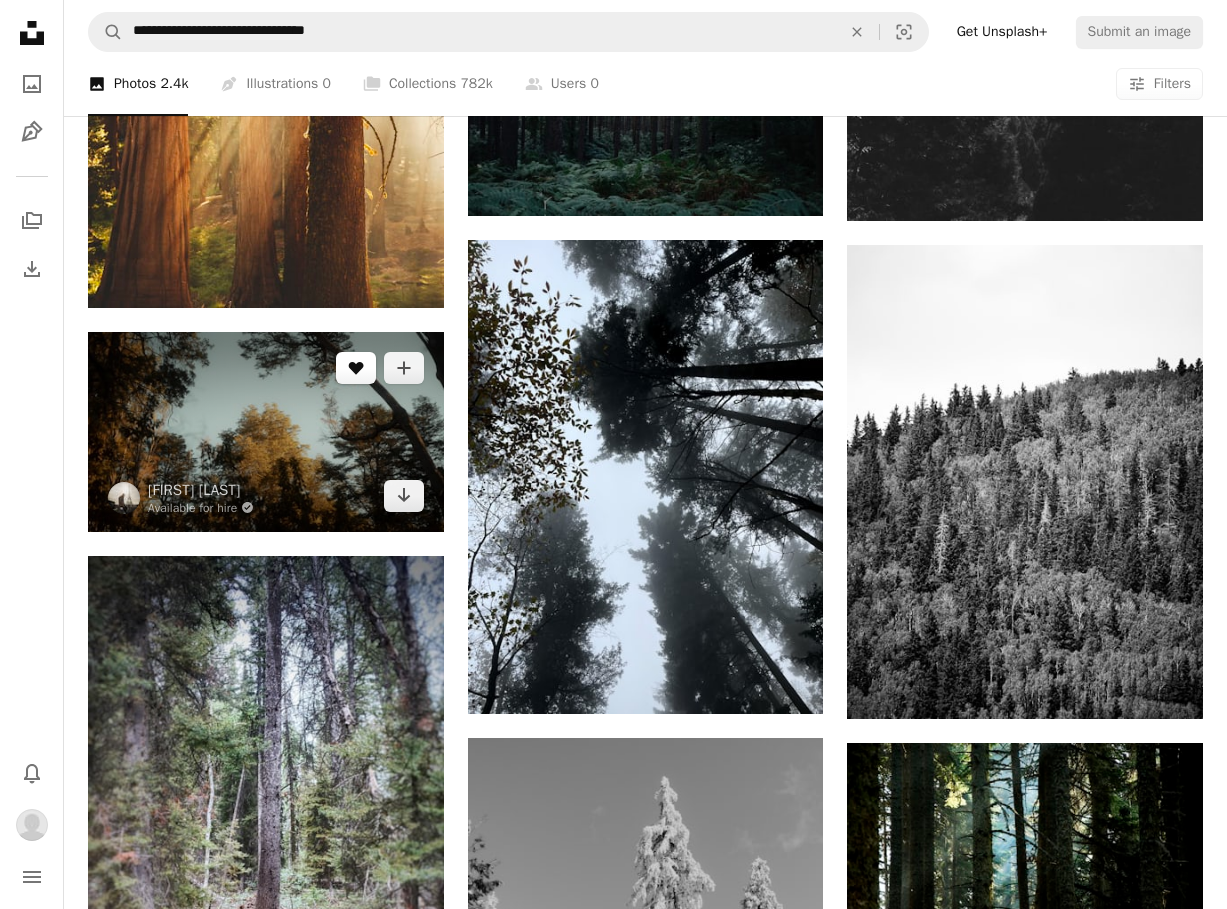 click on "A heart" at bounding box center [356, 368] 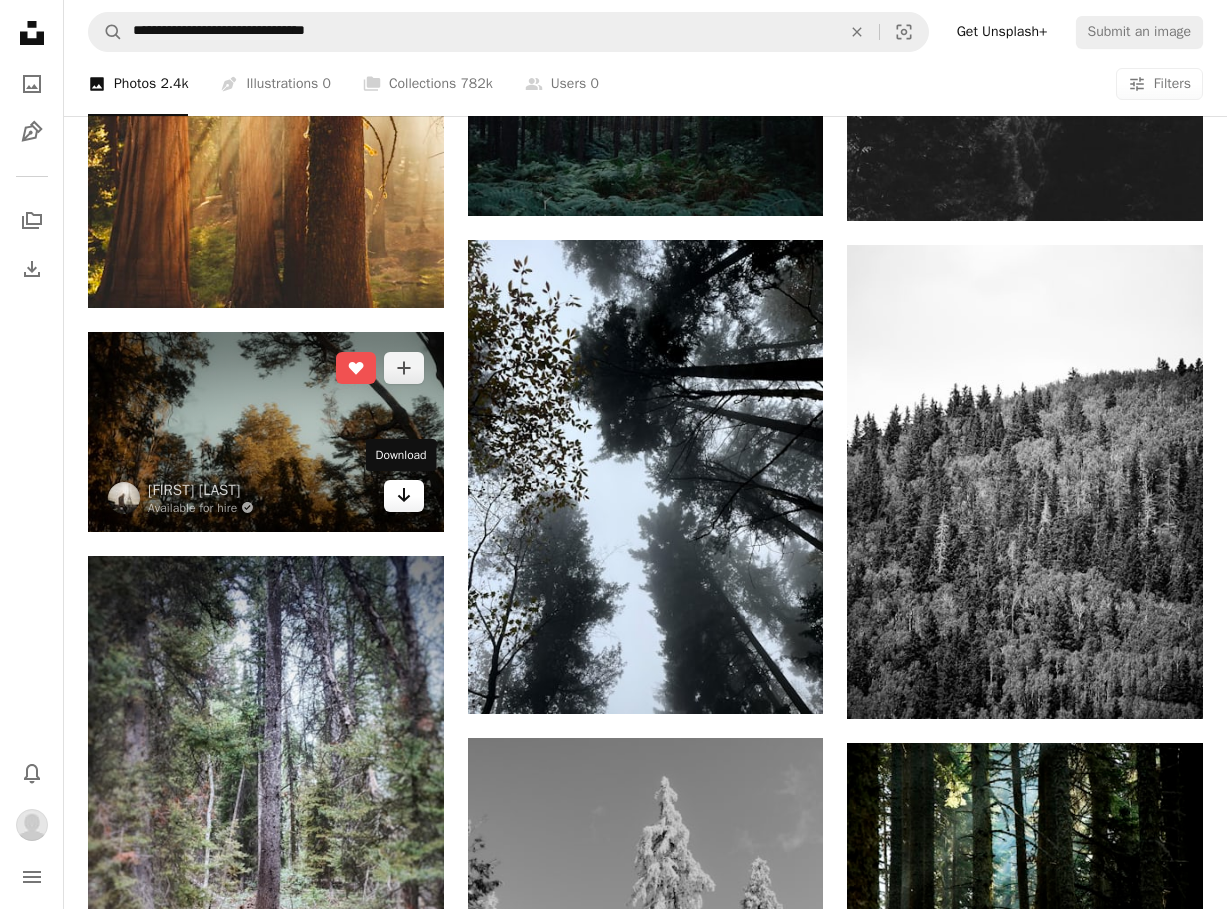 click 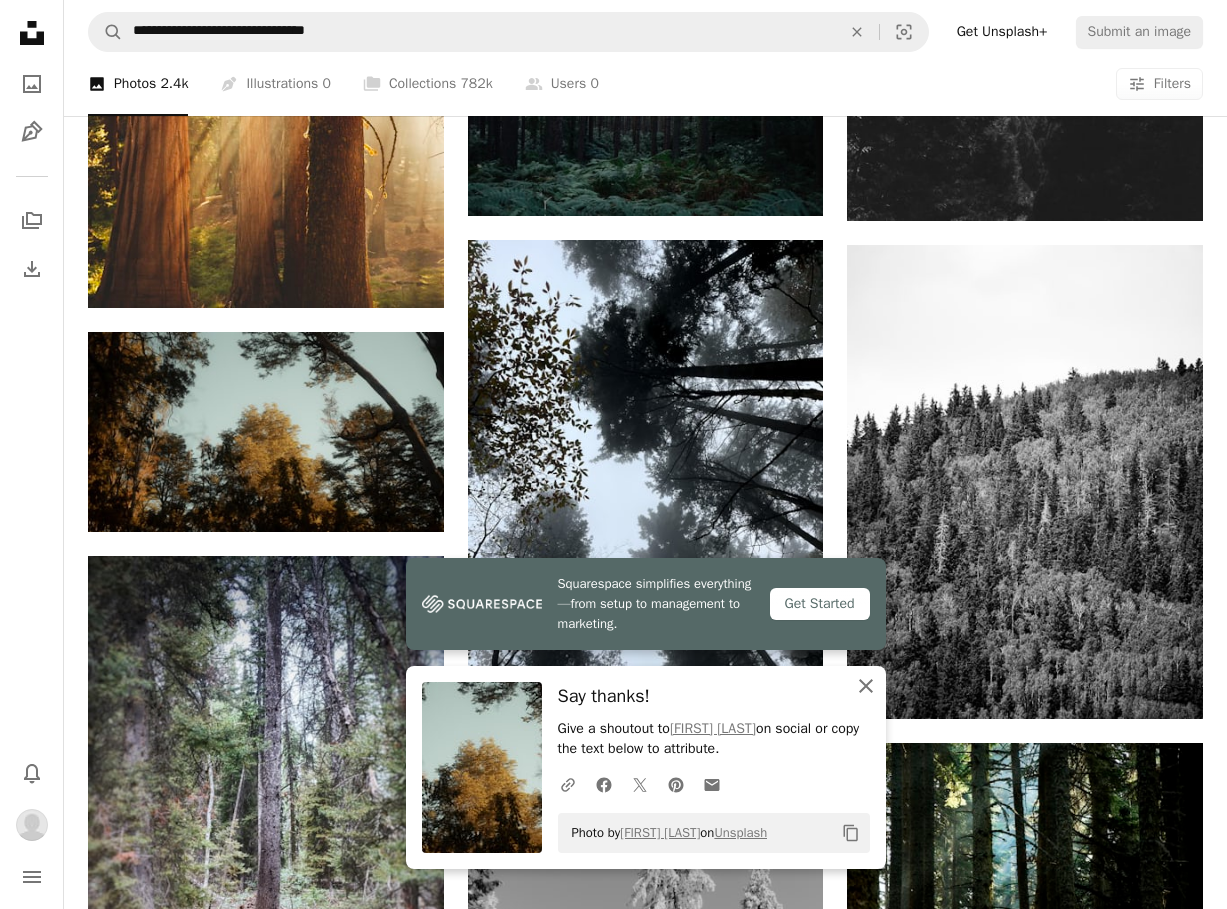 click 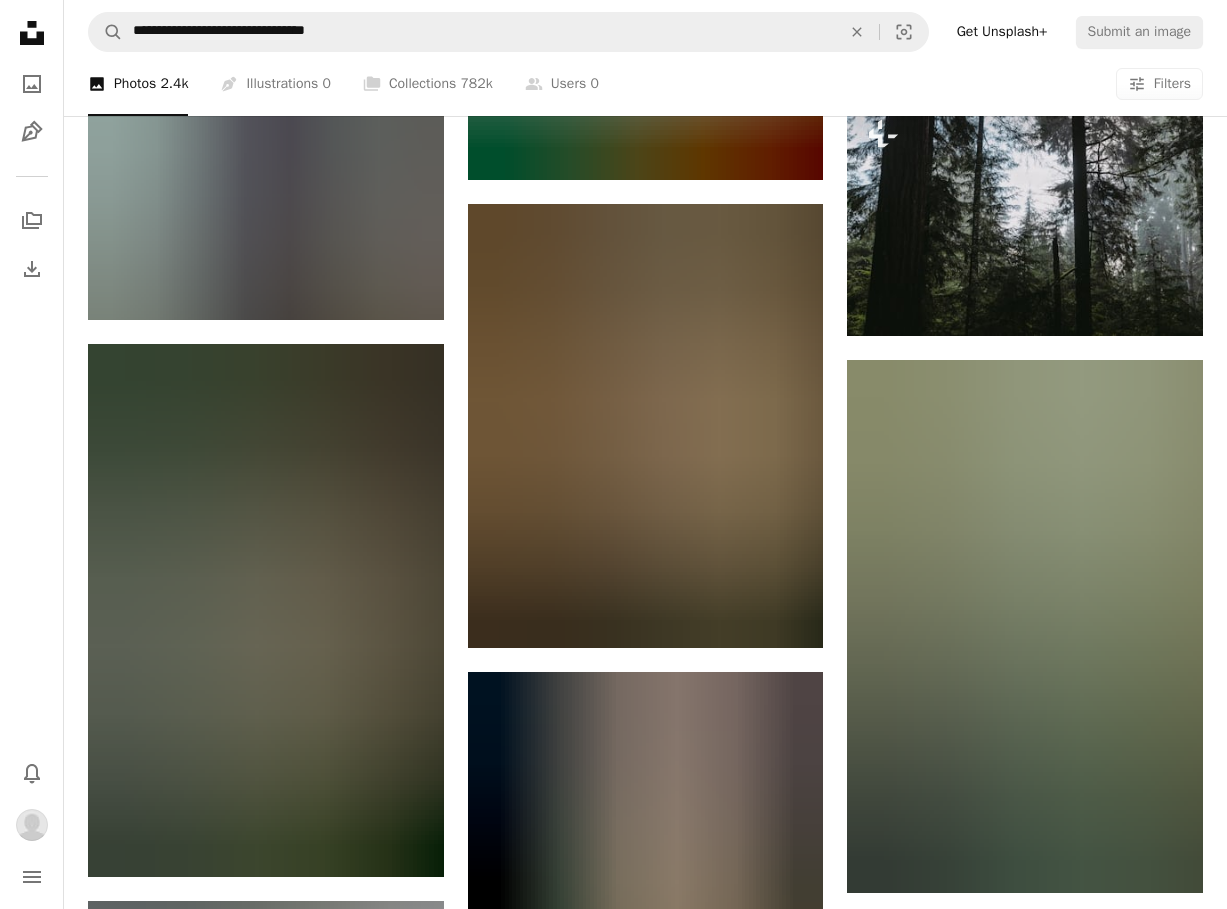 scroll, scrollTop: 10122, scrollLeft: 0, axis: vertical 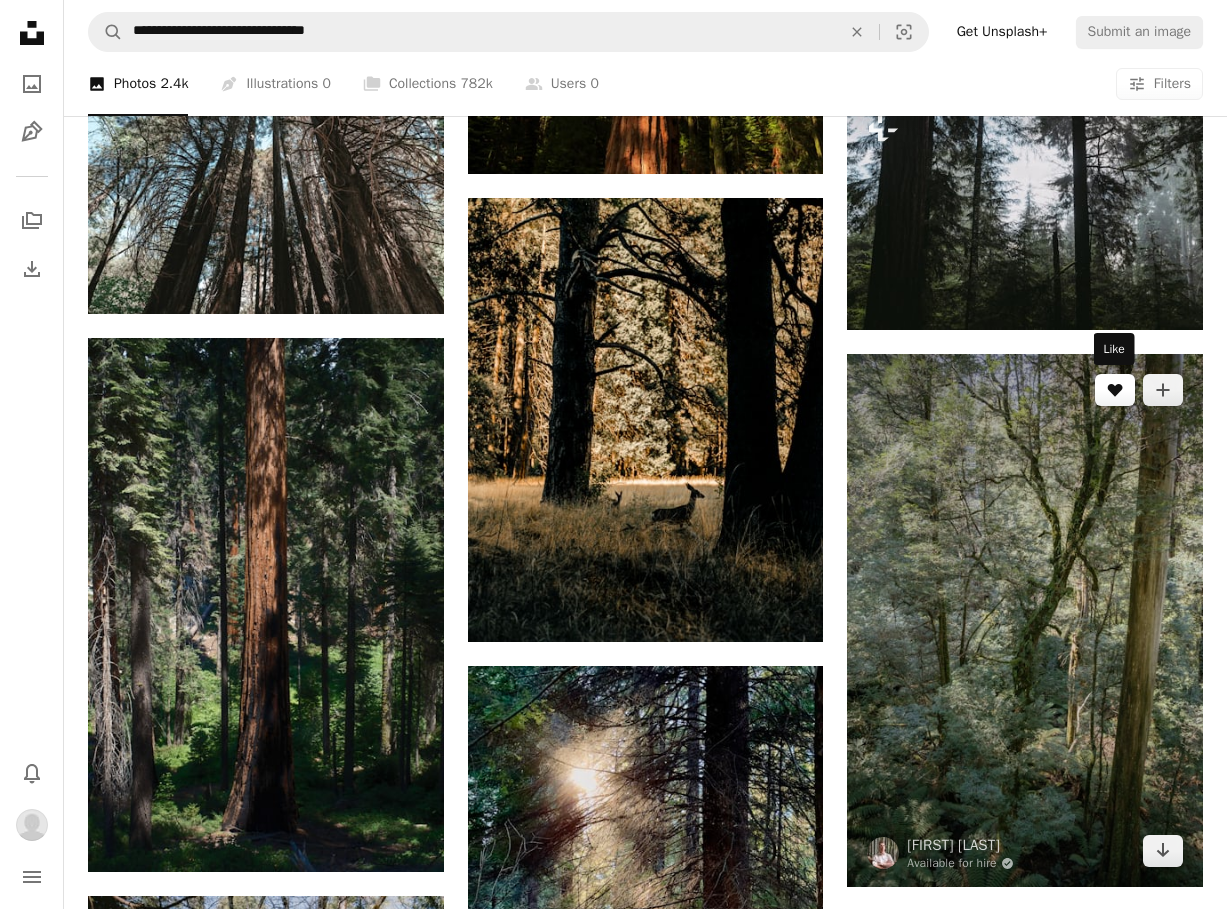 click 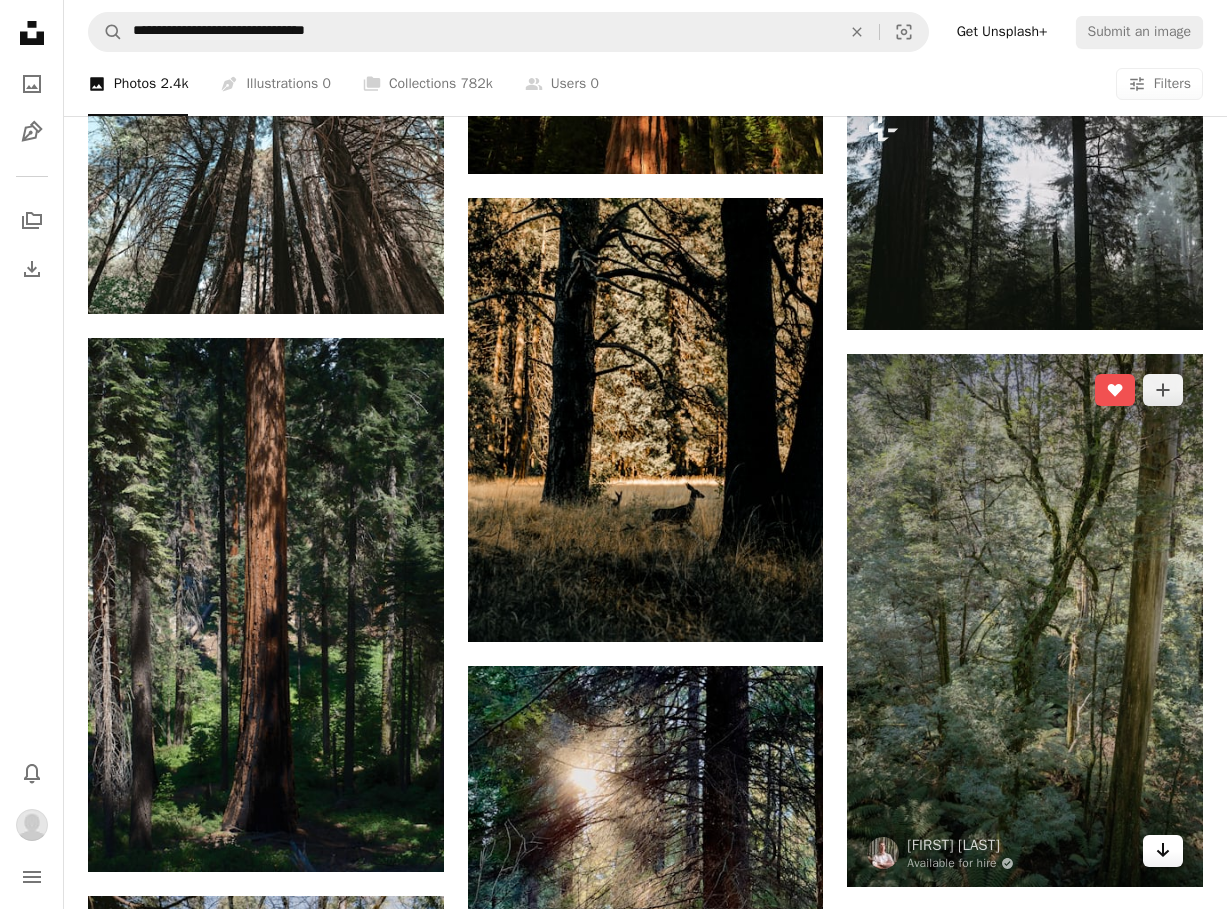 click on "Arrow pointing down" 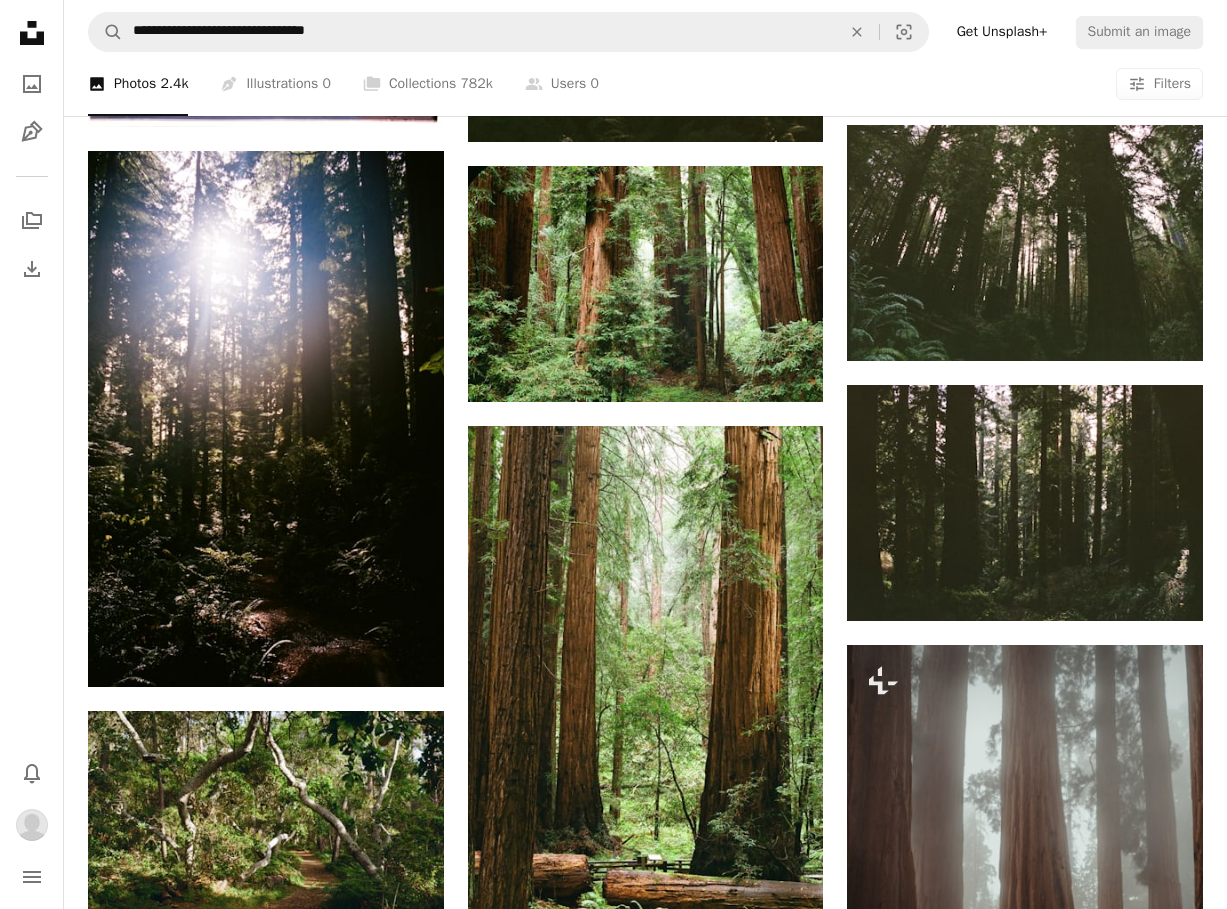 scroll, scrollTop: 0, scrollLeft: 0, axis: both 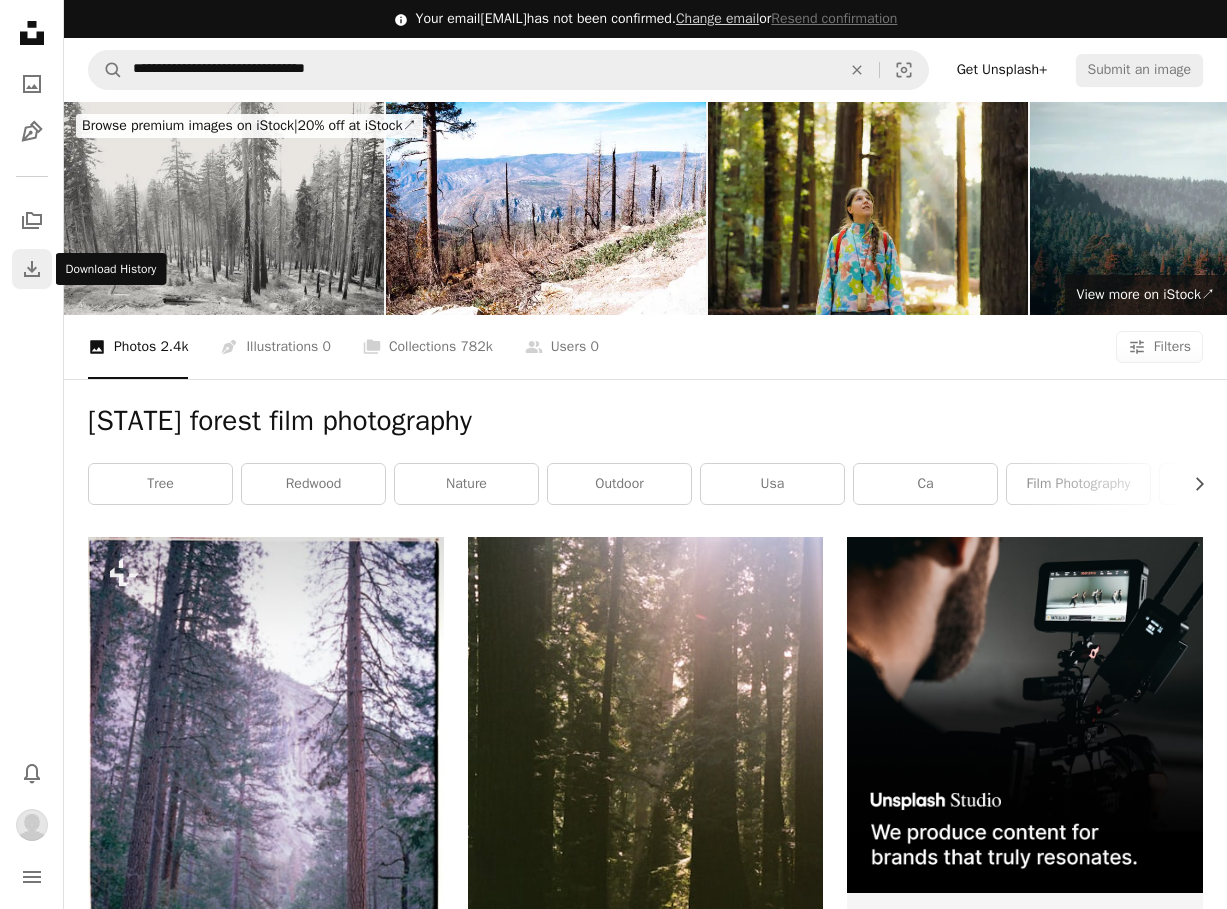 click on "Download" 